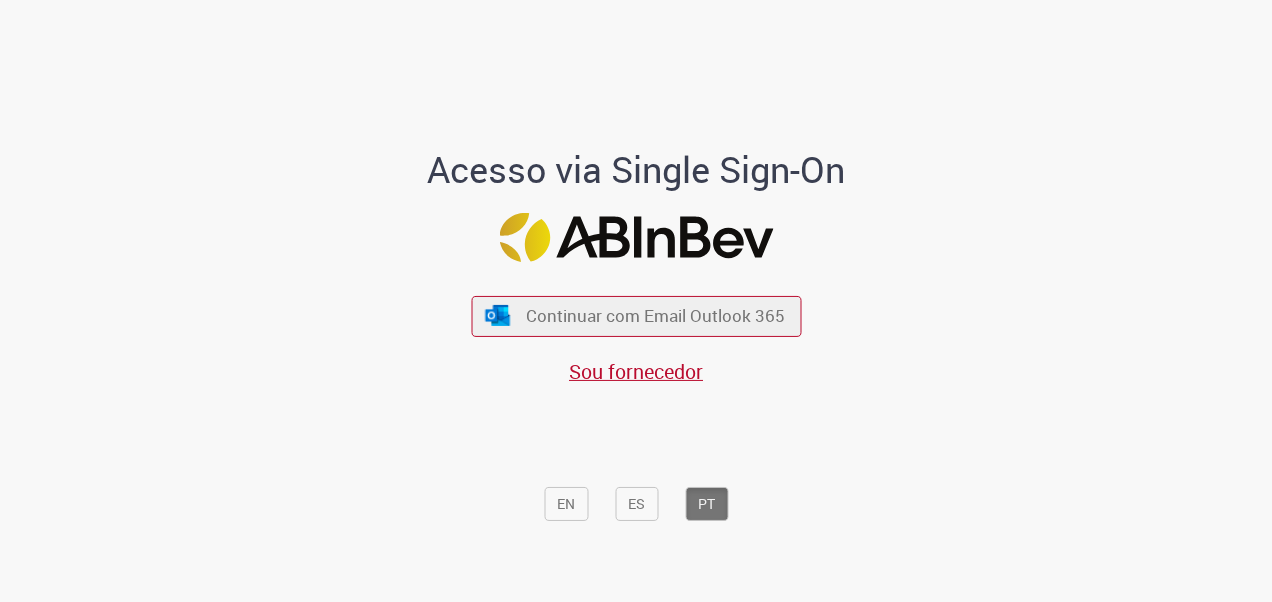 scroll, scrollTop: 0, scrollLeft: 0, axis: both 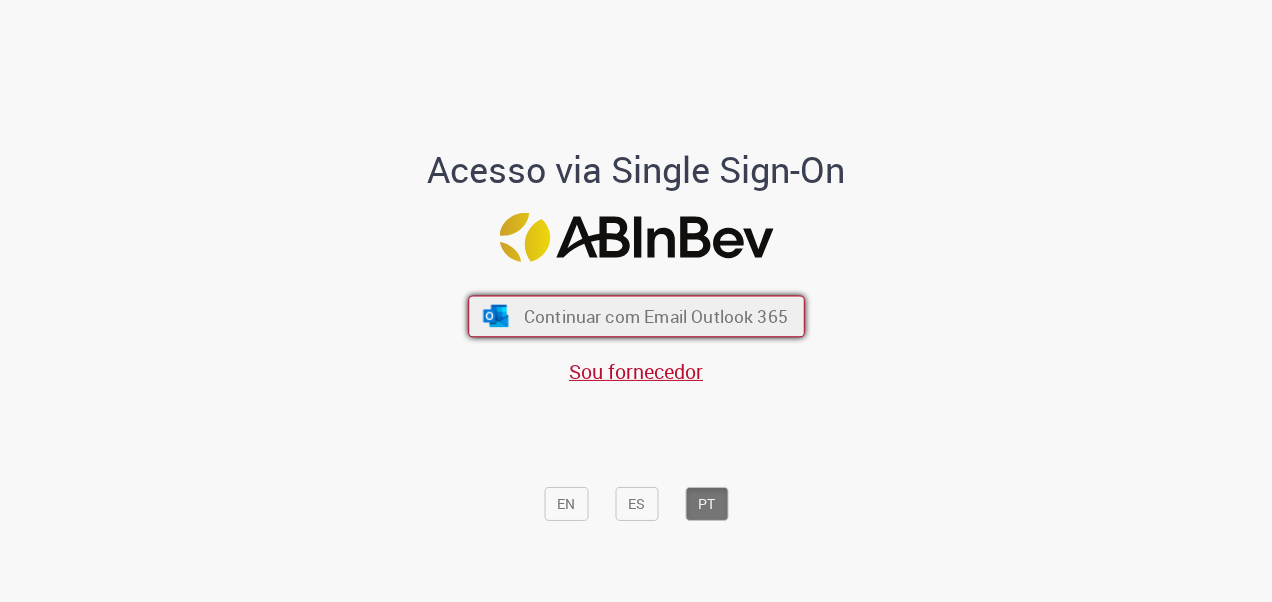 click on "Continuar com Email Outlook 365" at bounding box center [636, 316] 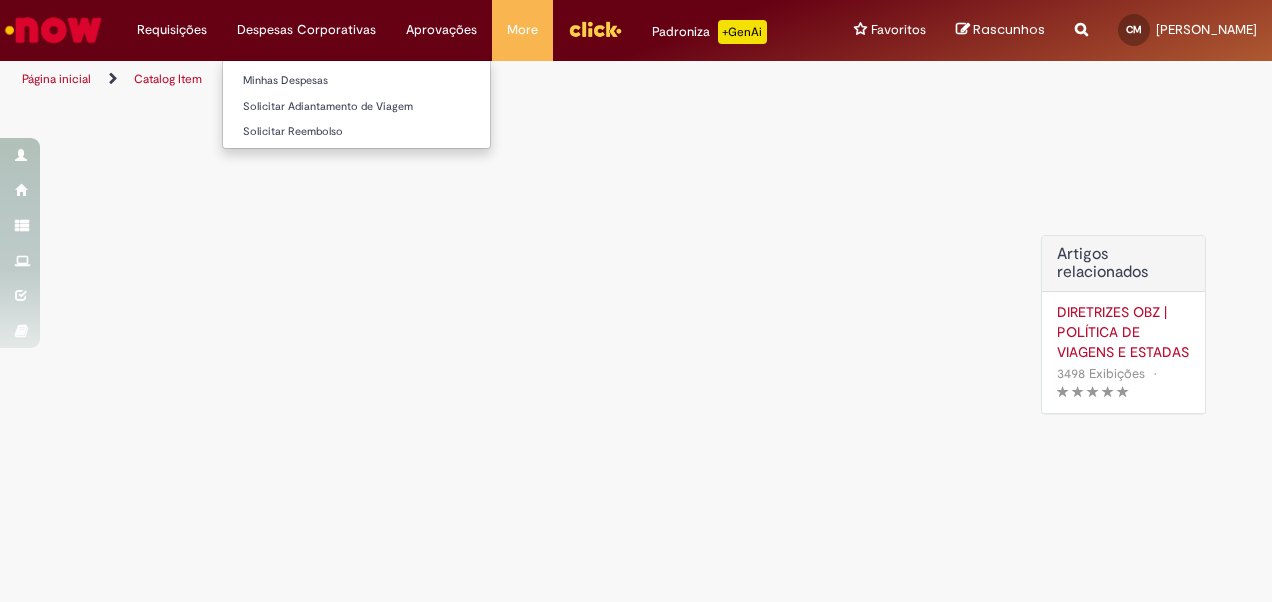 scroll, scrollTop: 0, scrollLeft: 0, axis: both 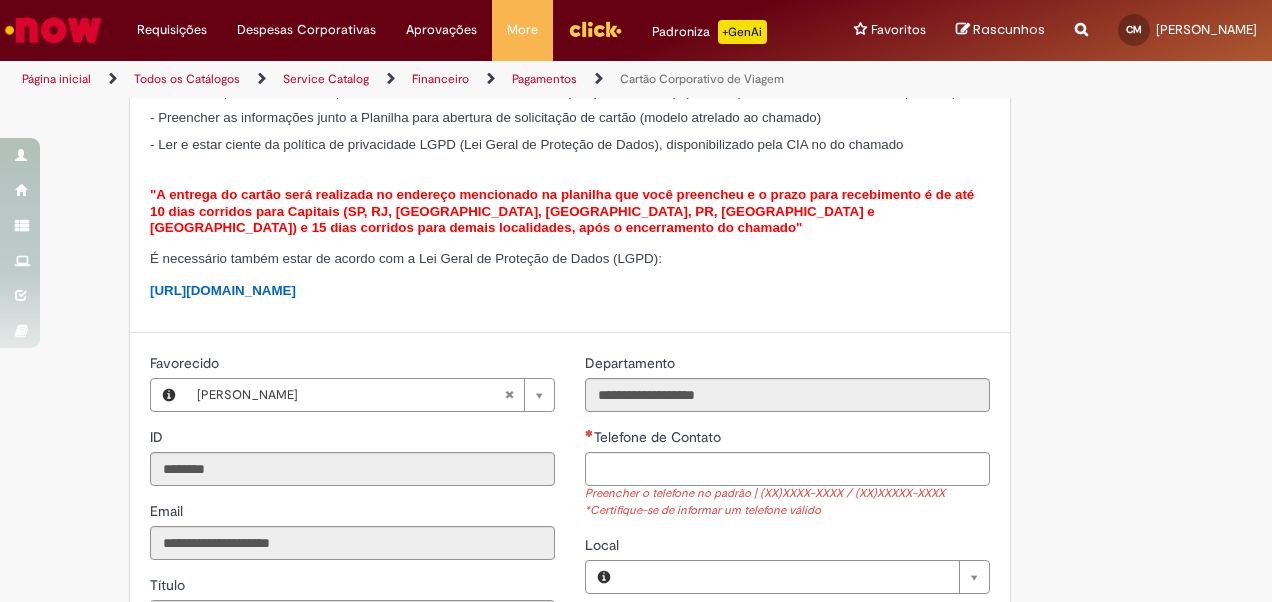 type on "**********" 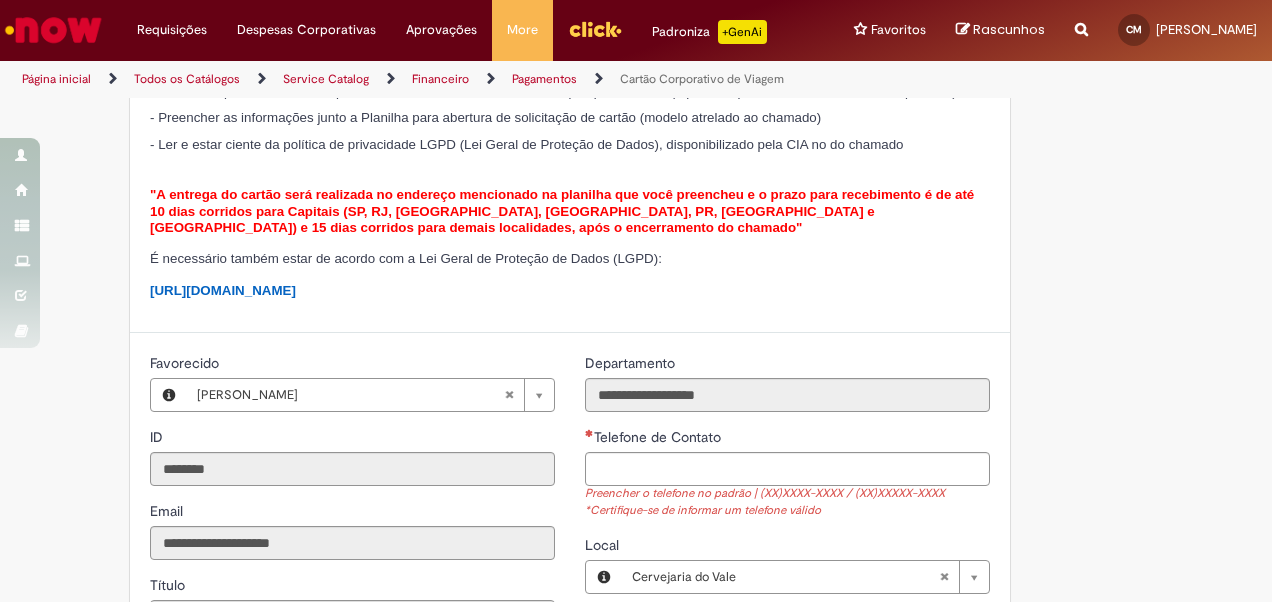 scroll, scrollTop: 505, scrollLeft: 0, axis: vertical 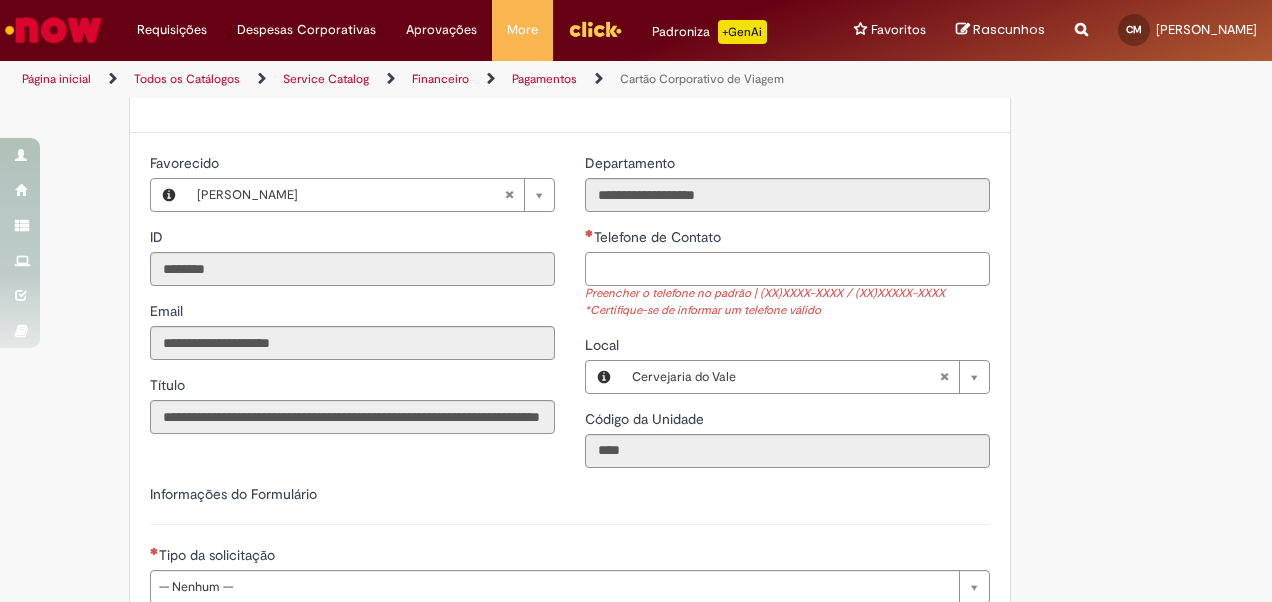click on "Telefone de Contato" at bounding box center (787, 269) 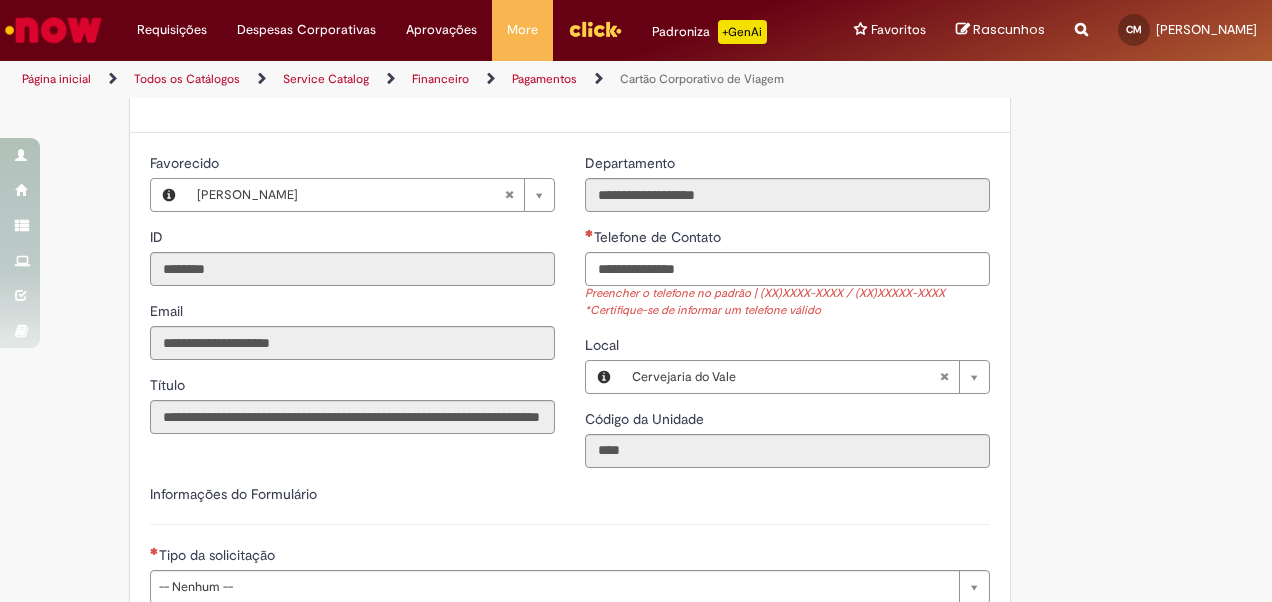 type on "**********" 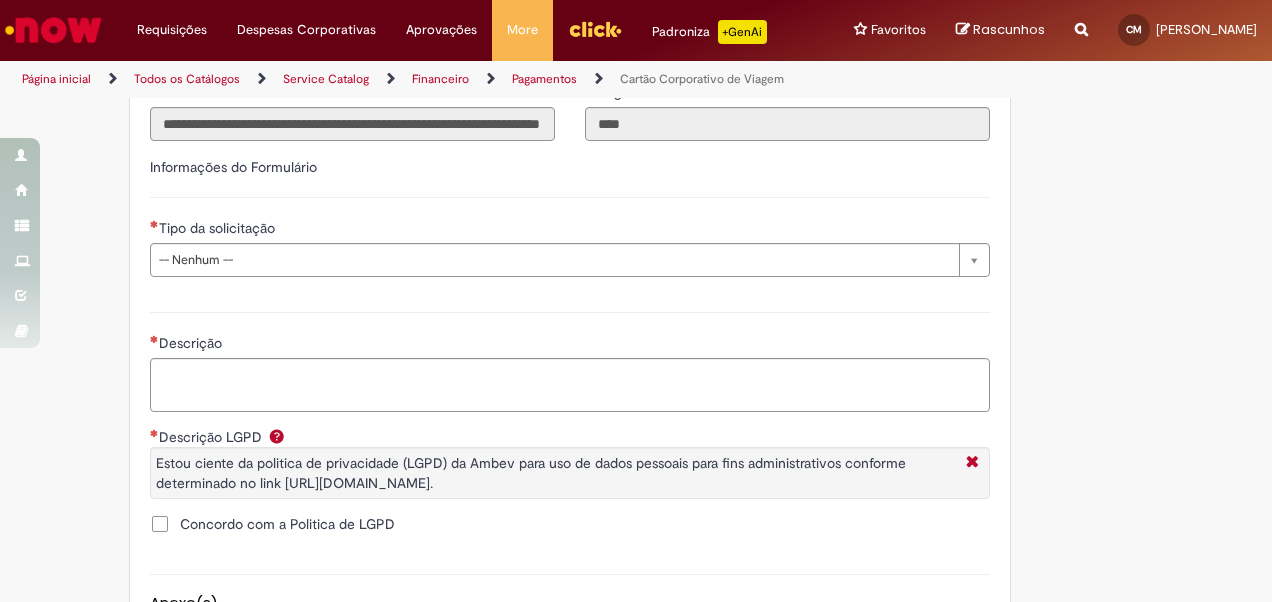 scroll, scrollTop: 805, scrollLeft: 0, axis: vertical 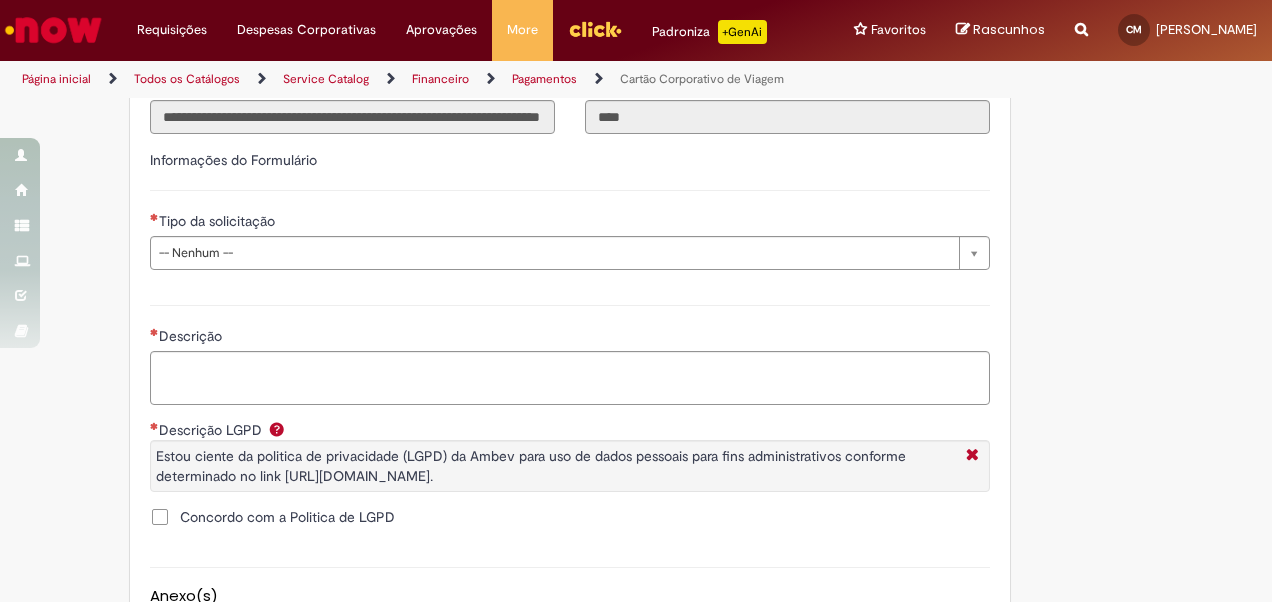 type 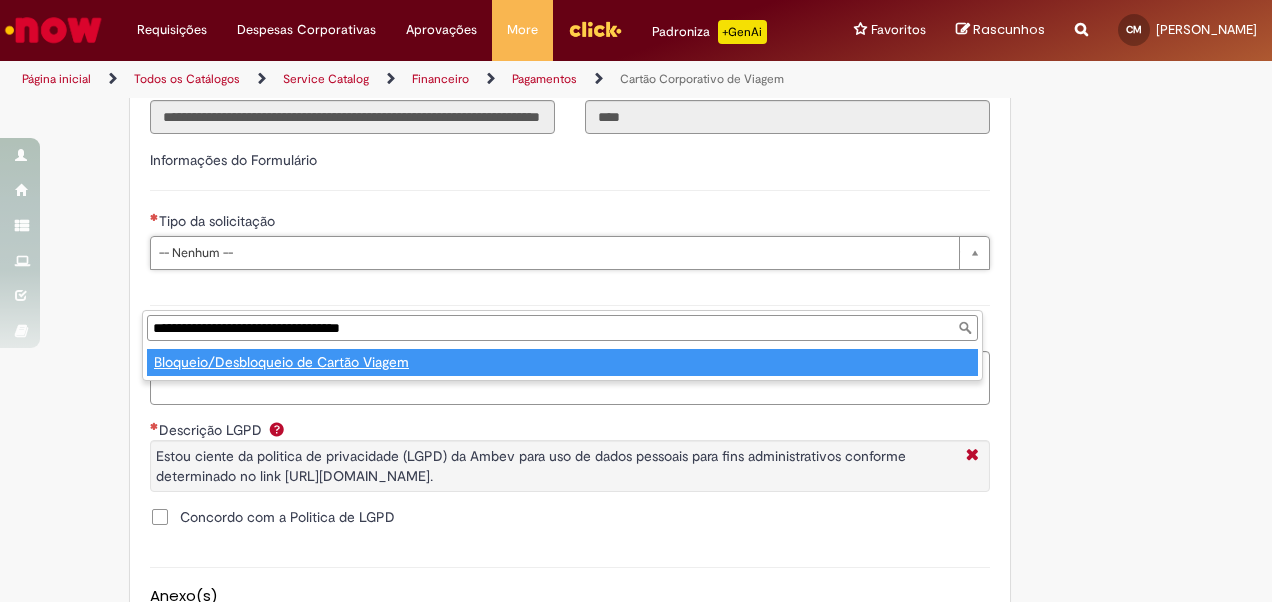 type on "**********" 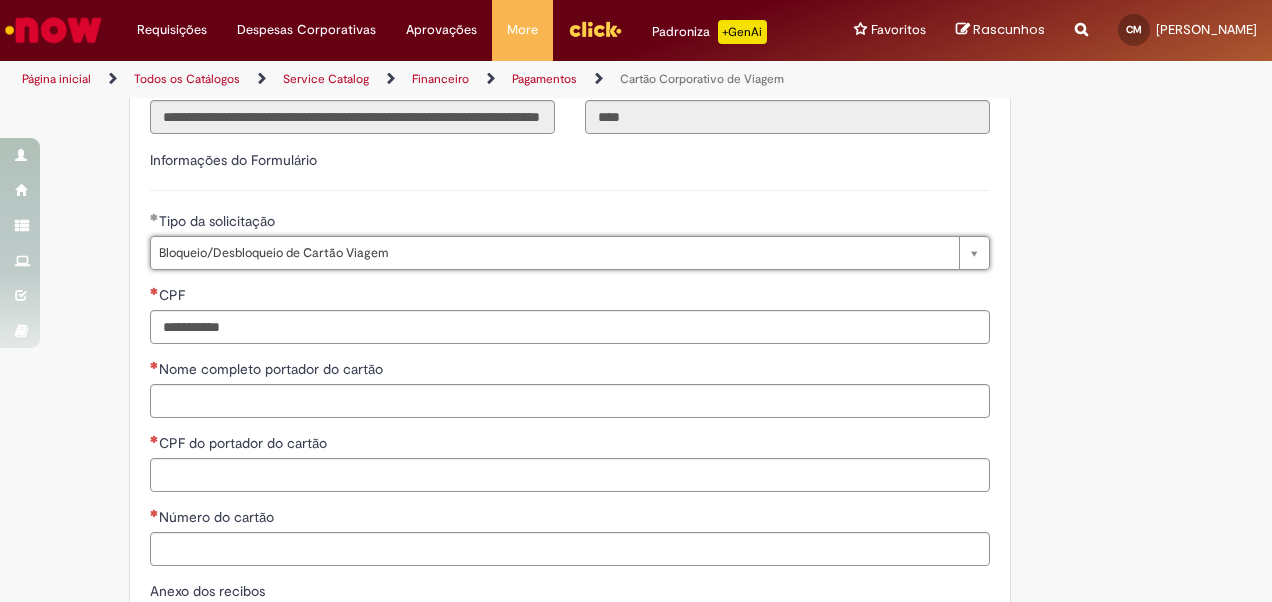 scroll, scrollTop: 1005, scrollLeft: 0, axis: vertical 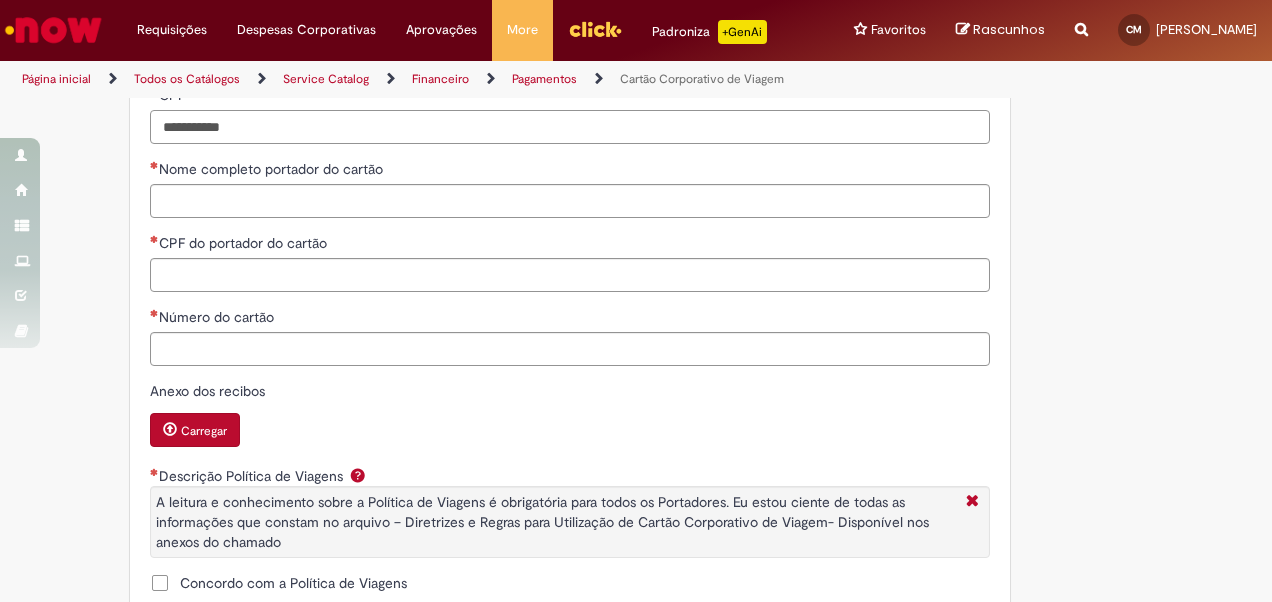 click on "CPF" at bounding box center [570, 127] 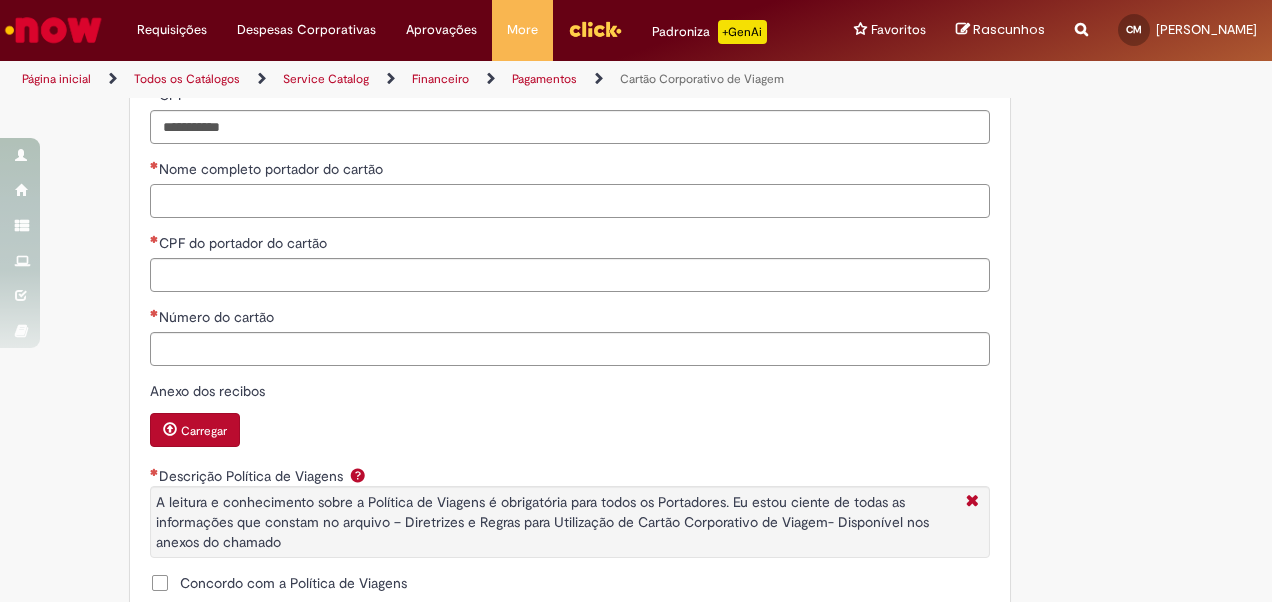type on "**********" 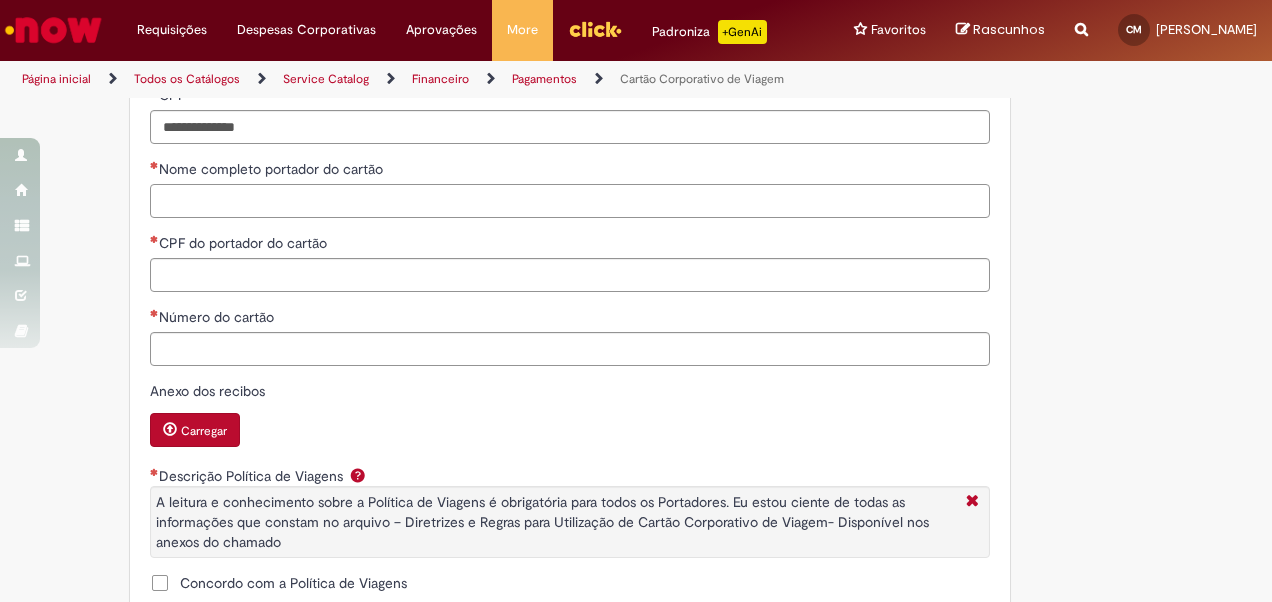 click on "Nome completo portador do cartão" at bounding box center (570, 201) 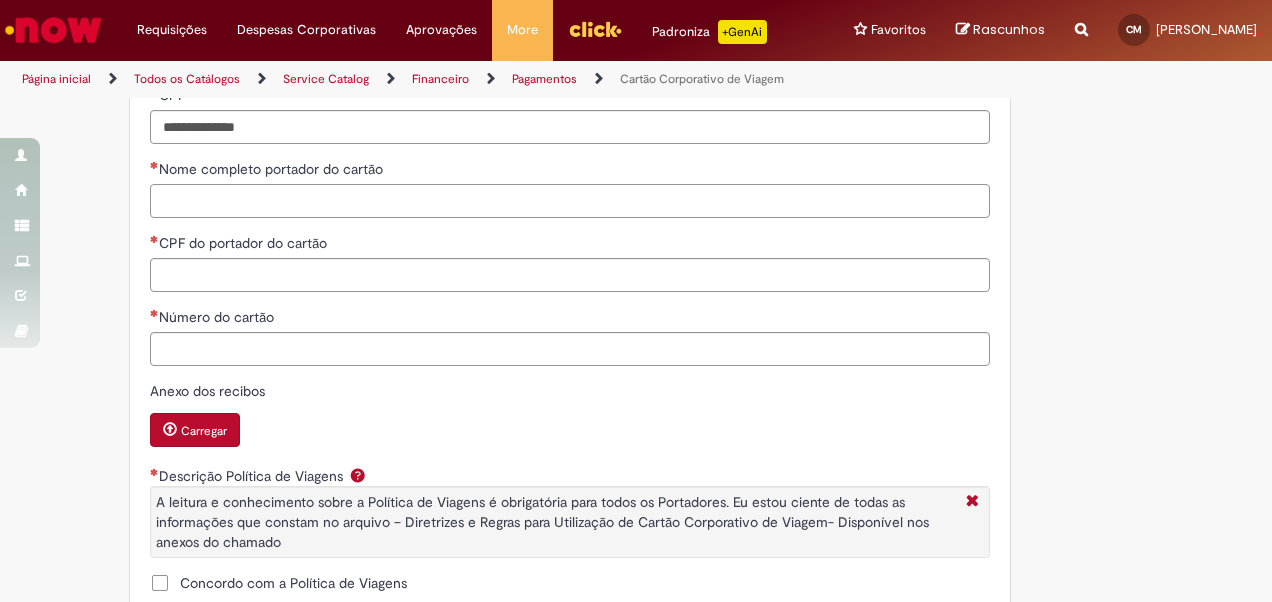 type on "**********" 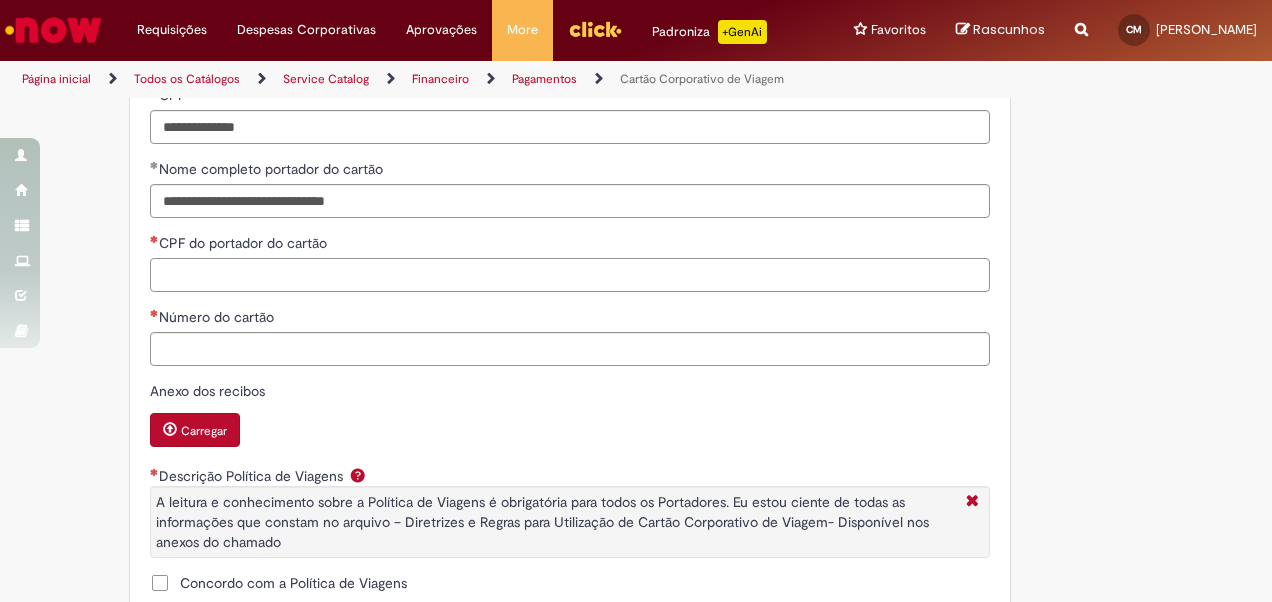 click on "CPF do portador do cartão" at bounding box center (570, 275) 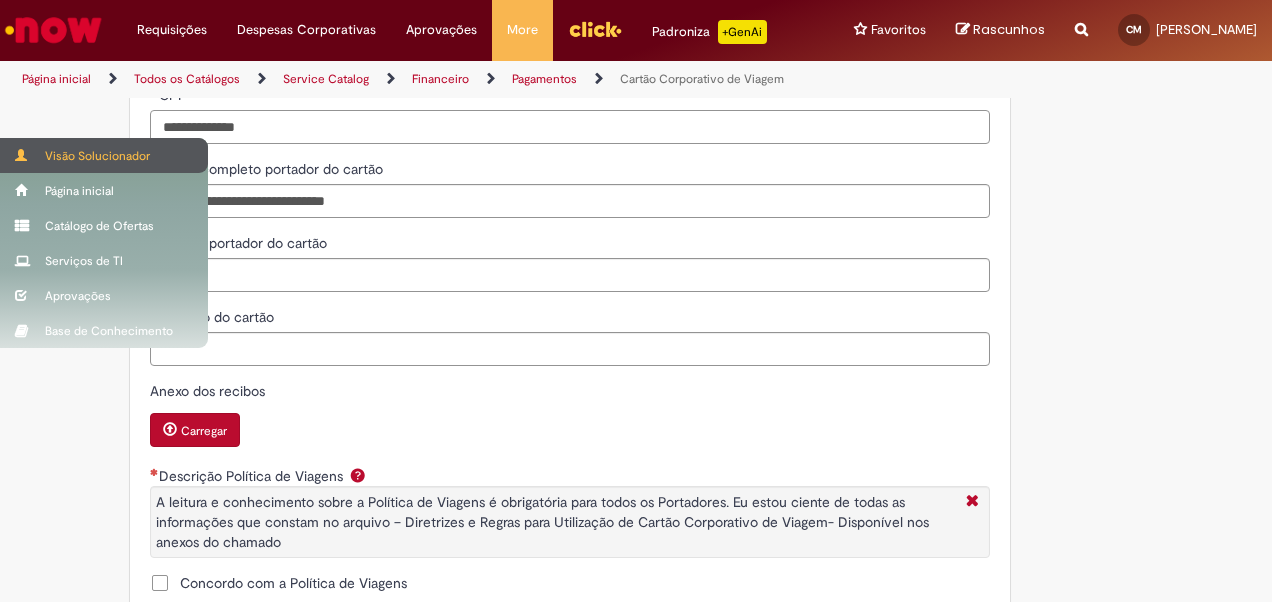 drag, startPoint x: 250, startPoint y: 165, endPoint x: 0, endPoint y: 169, distance: 250.032 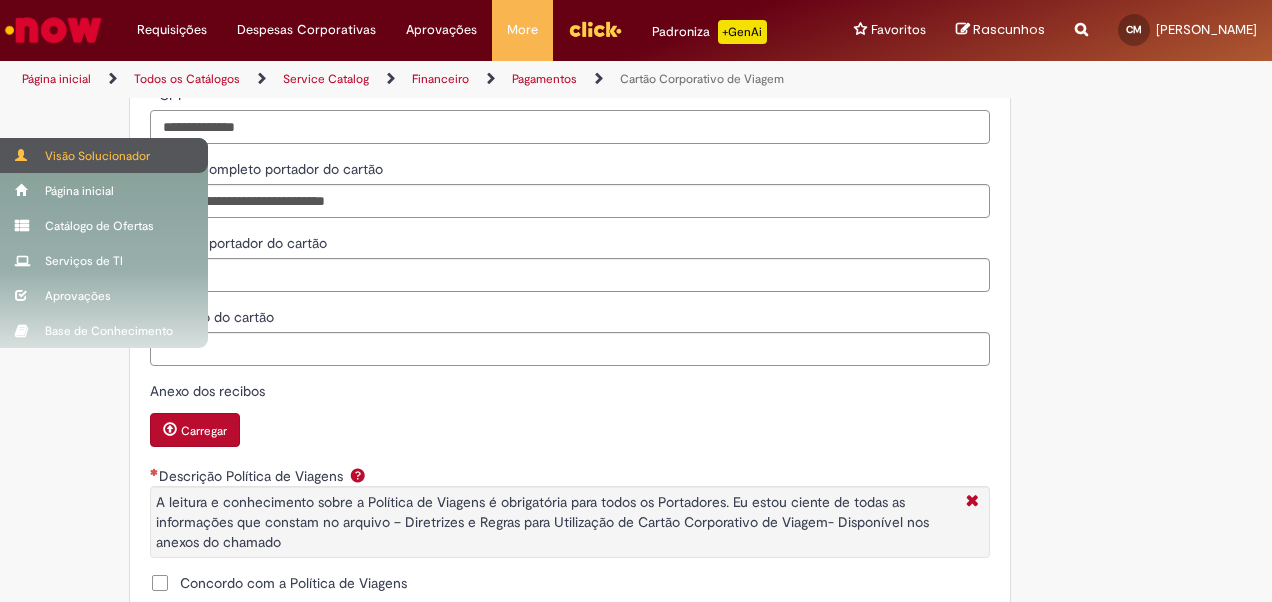 click on "Pular para o conteúdo da página
Requisições
Exibir Todas as Solicitações
Requisições
Exibir Todas as Solicitações
Despesas Corporativas
Minhas Despesas
Solicitar Adiantamento de Viagem
Solicitar Reembolso
Despesas Corporativas
Minhas Despesas
Solicitar Adiantamento de Viagem
Solicitar Reembolso
Aprovações
Exibir todas as aprovações
Aprovações
Exibir todas as aprovações
More
Minhas Pastas
Gestão de acessos
Solicitar Compra
Colabora
More
Minhas Pastas
Gestão de acessos
Solicitar Compra" at bounding box center [636, 301] 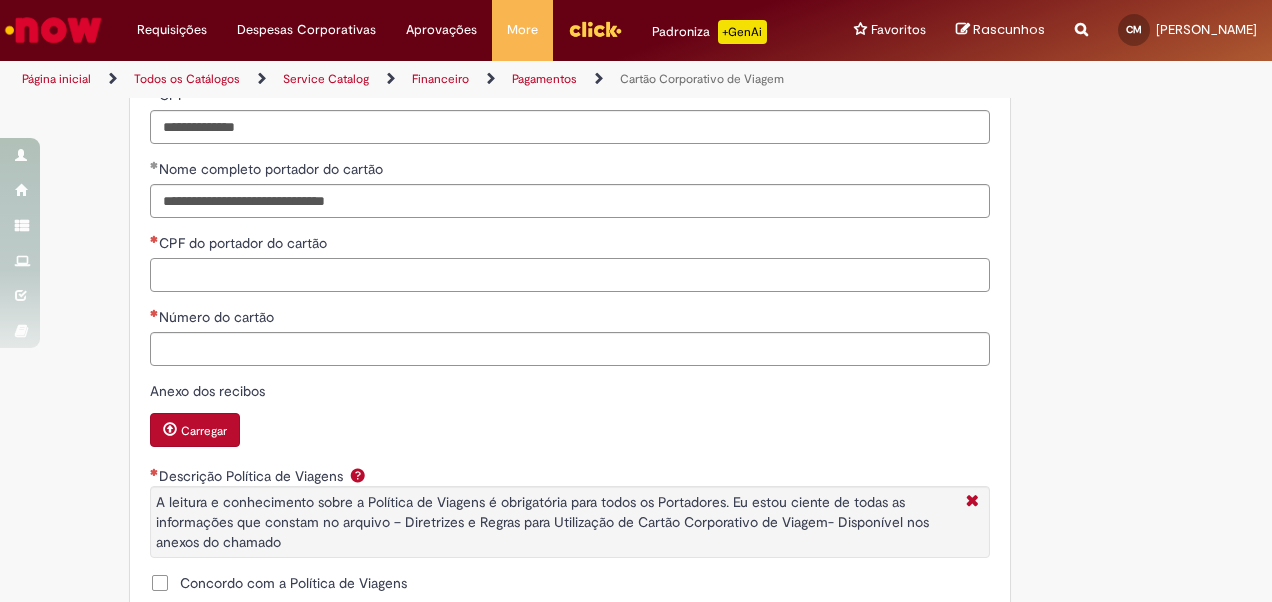 click on "CPF do portador do cartão" at bounding box center (570, 275) 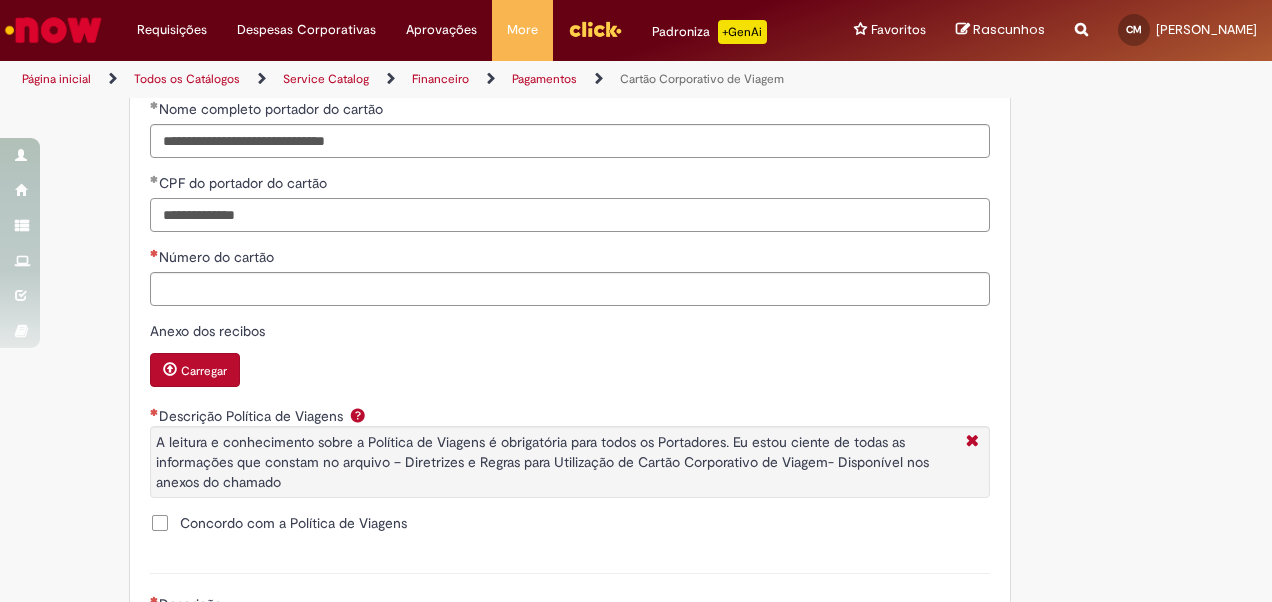 scroll, scrollTop: 1105, scrollLeft: 0, axis: vertical 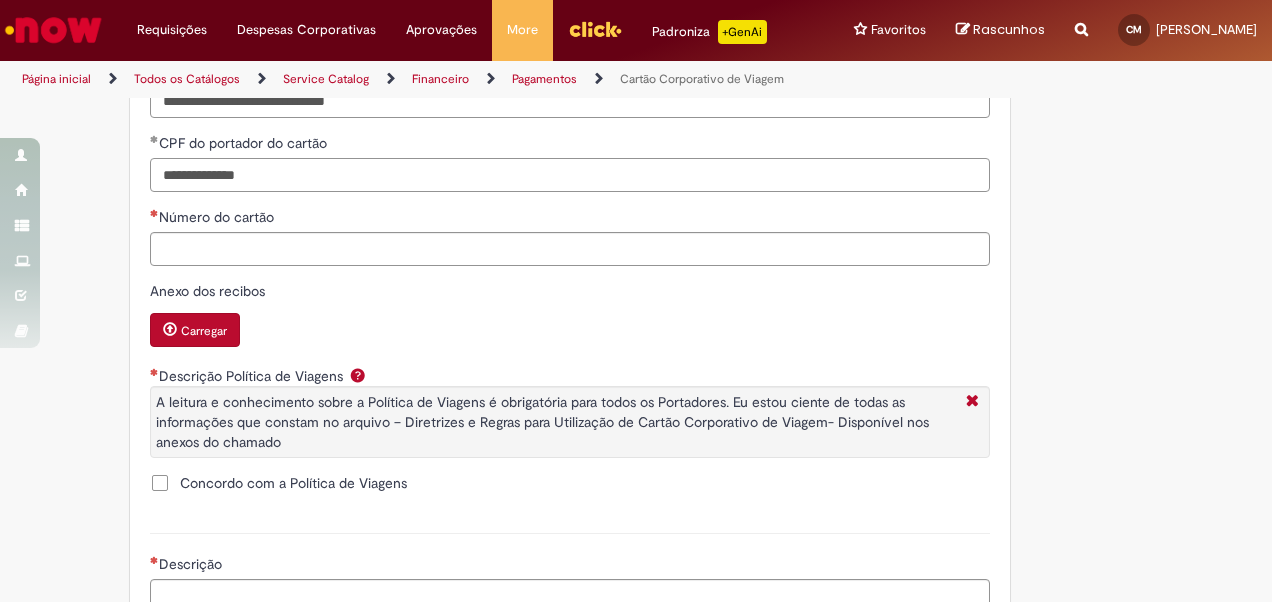 type on "**********" 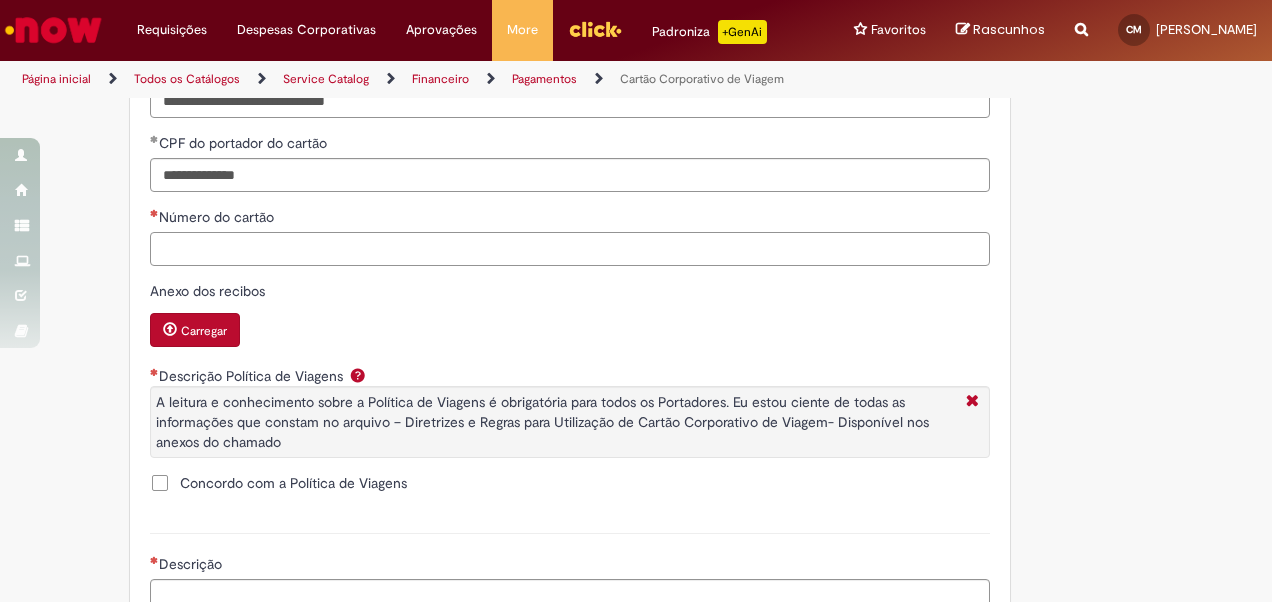 click on "Número do cartão" at bounding box center [570, 249] 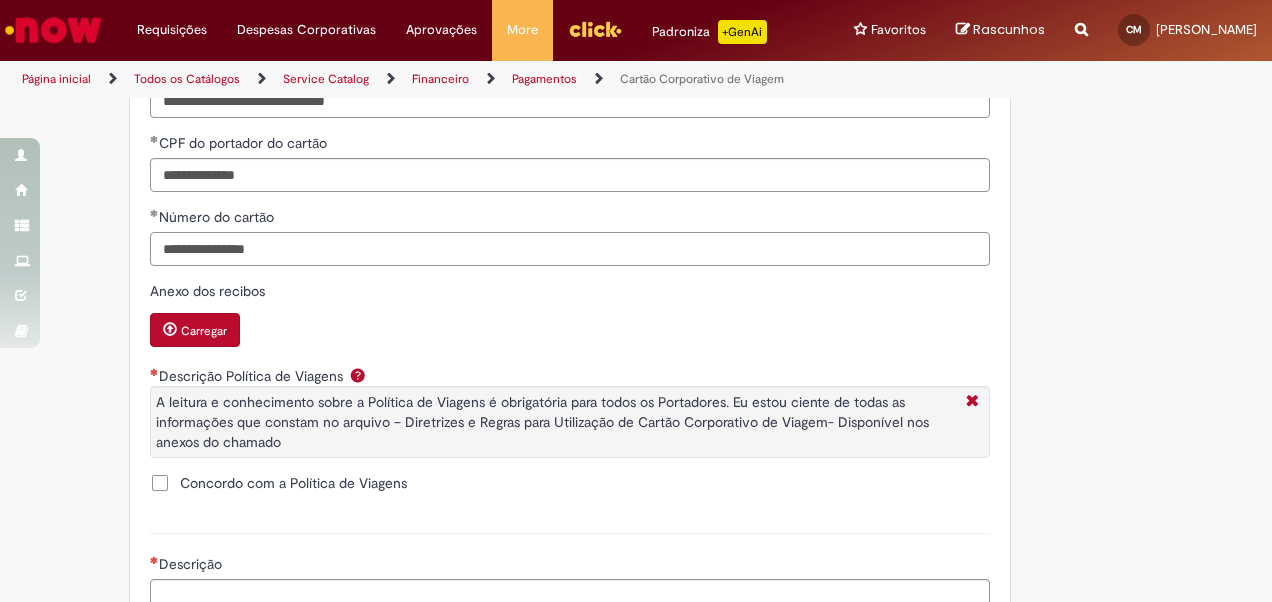 type on "**********" 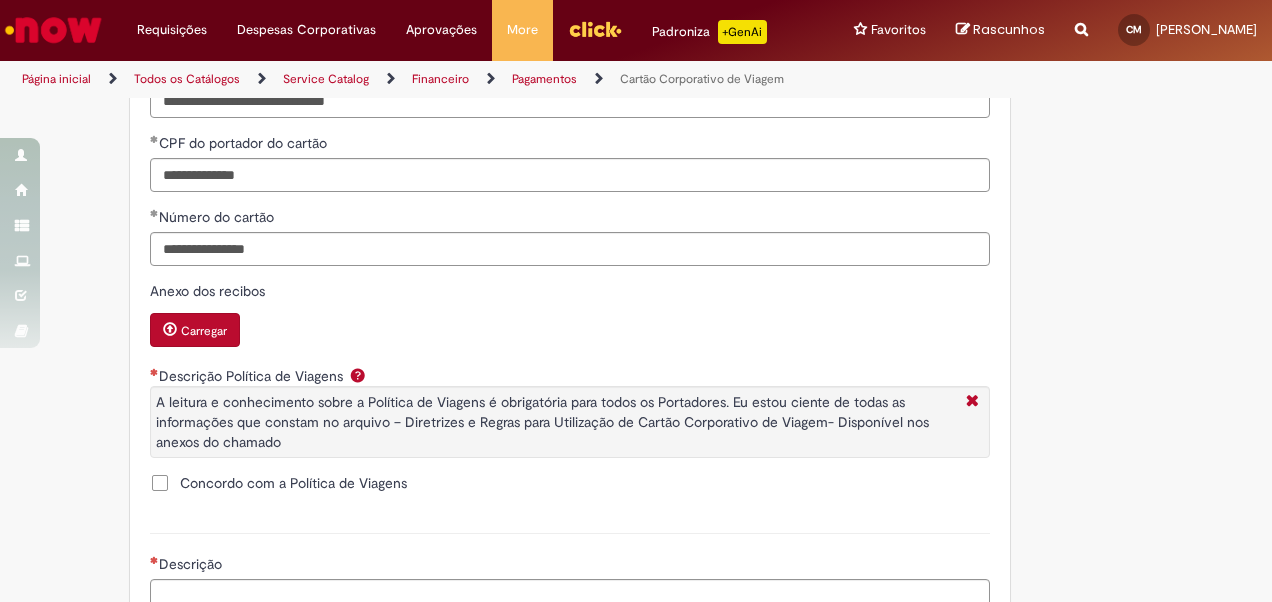 click on "Concordo com a Política de Viagens" at bounding box center (293, 483) 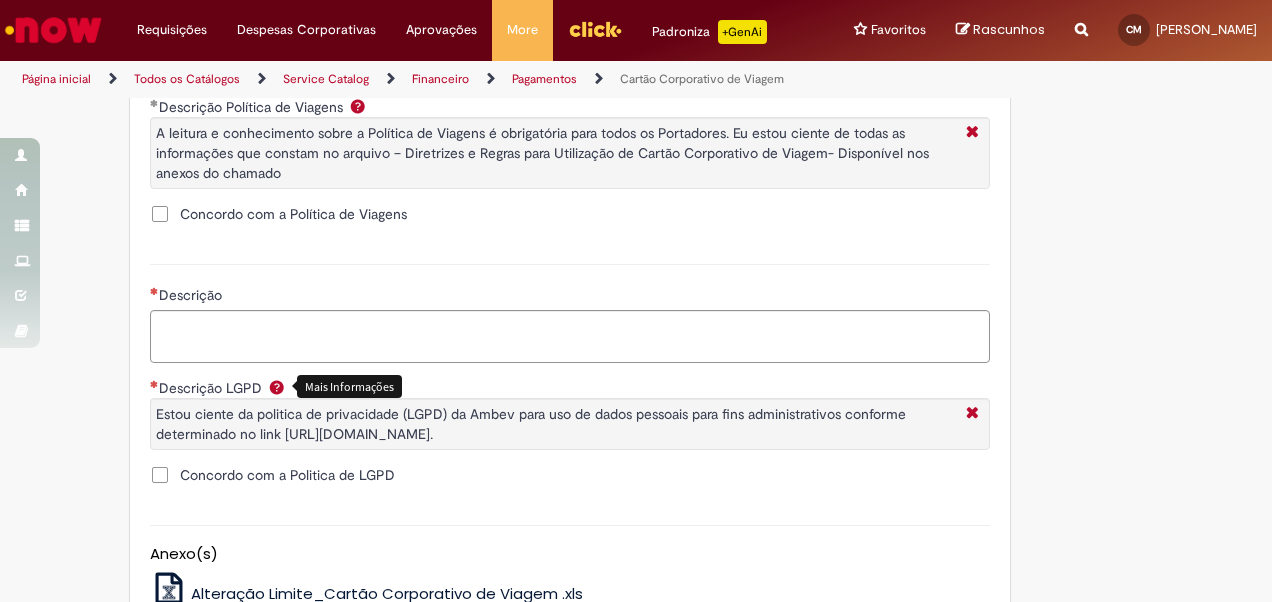 scroll, scrollTop: 1405, scrollLeft: 0, axis: vertical 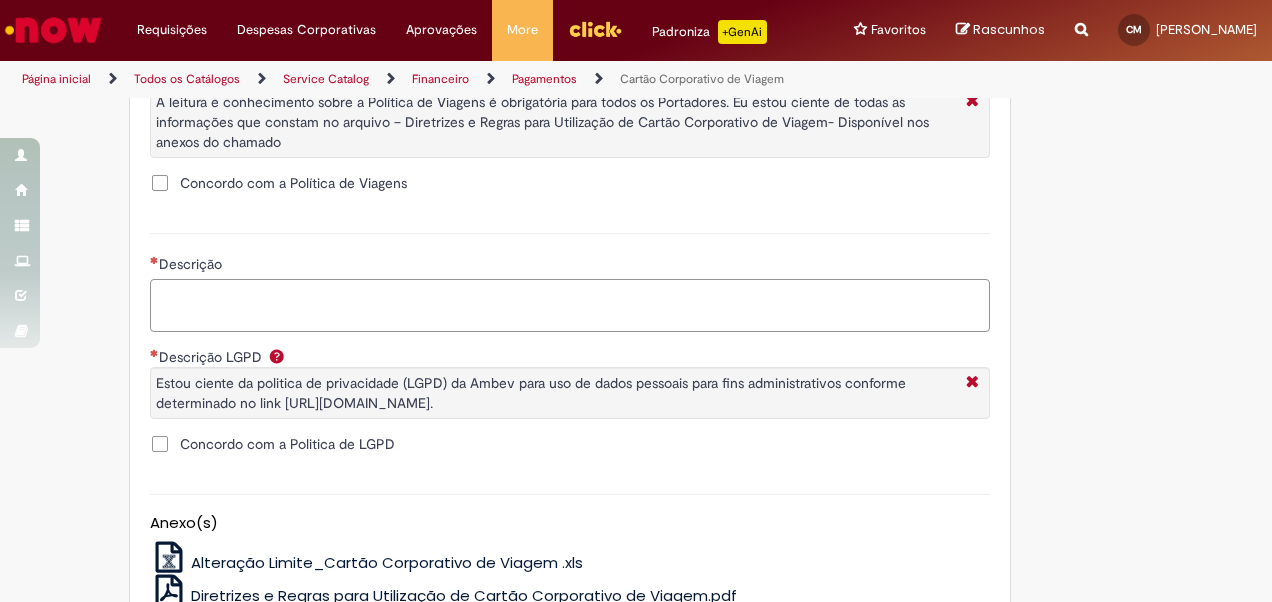click on "Descrição" at bounding box center [570, 305] 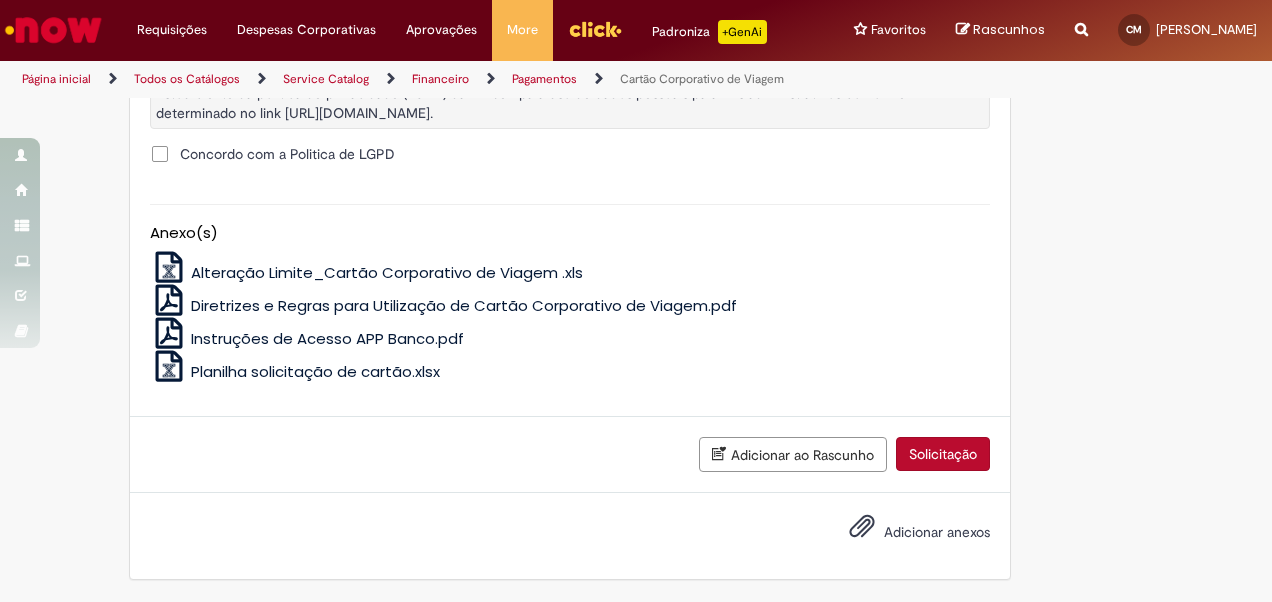 scroll, scrollTop: 1234, scrollLeft: 0, axis: vertical 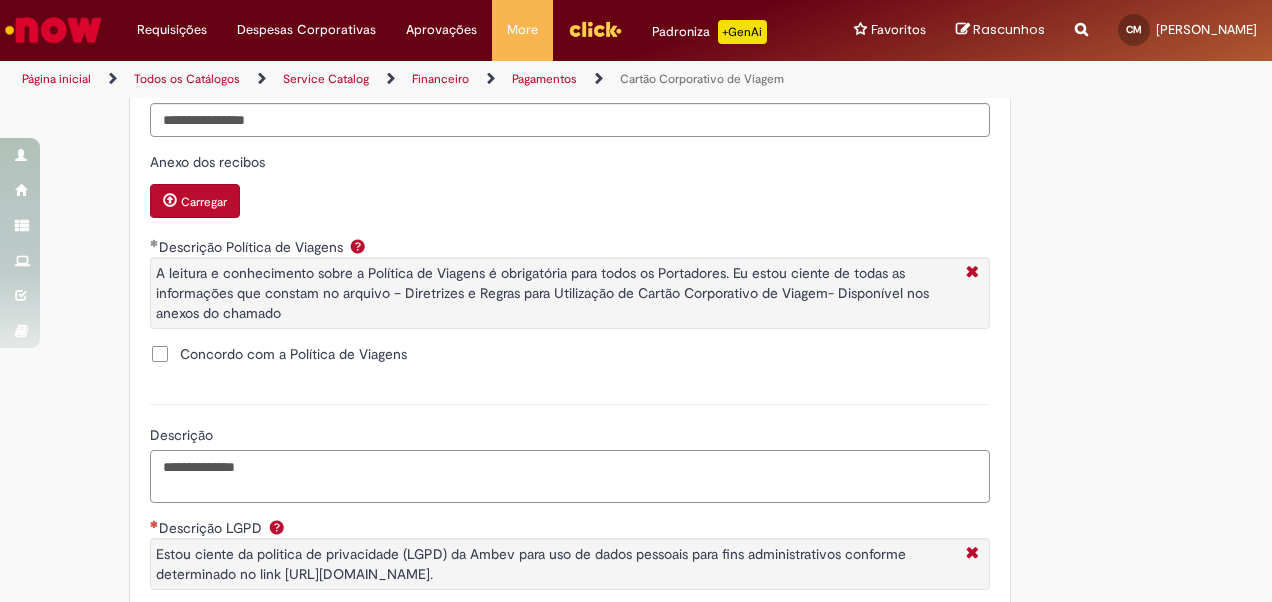 drag, startPoint x: 293, startPoint y: 516, endPoint x: 9, endPoint y: 448, distance: 292.0274 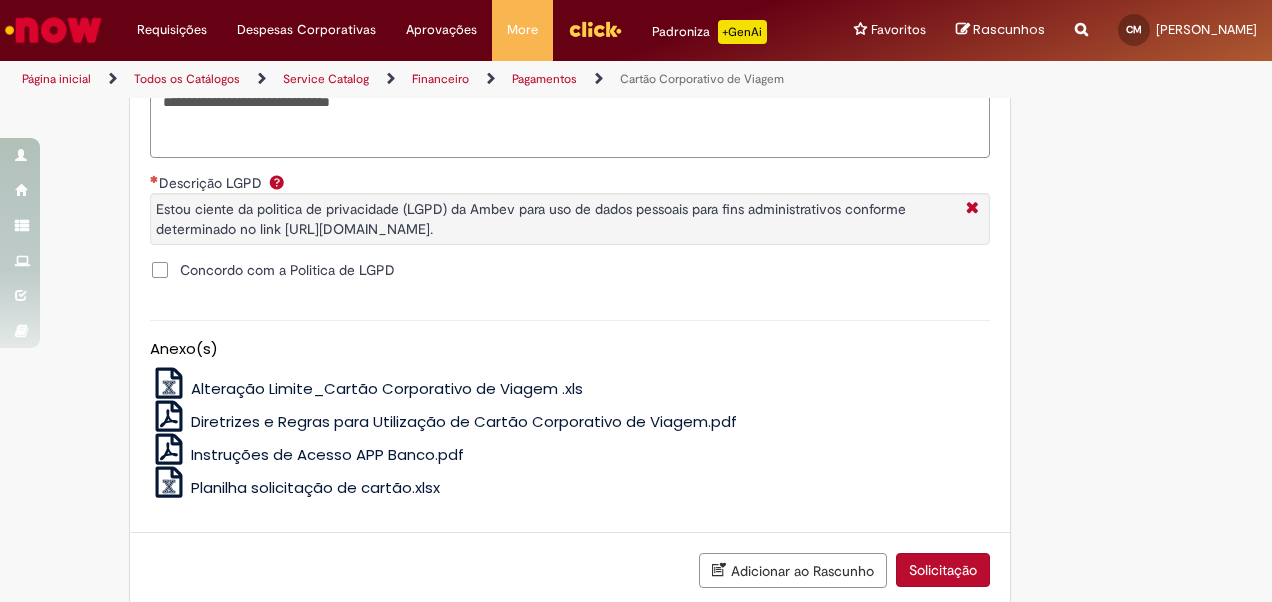 scroll, scrollTop: 1534, scrollLeft: 0, axis: vertical 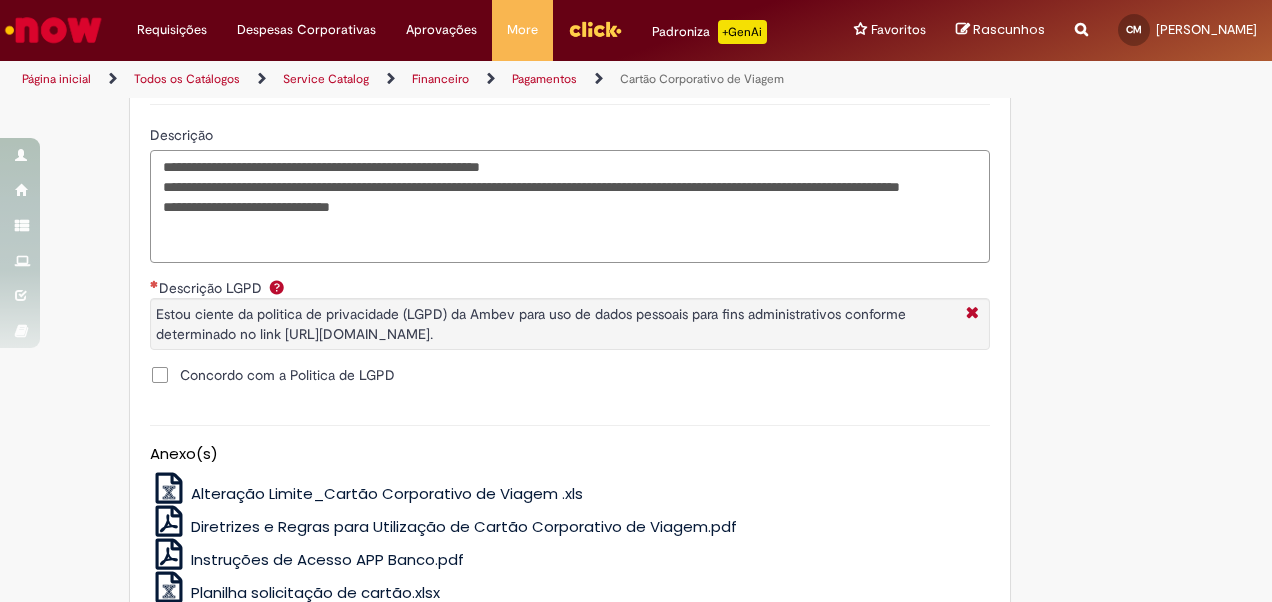 drag, startPoint x: 388, startPoint y: 273, endPoint x: 80, endPoint y: 278, distance: 308.0406 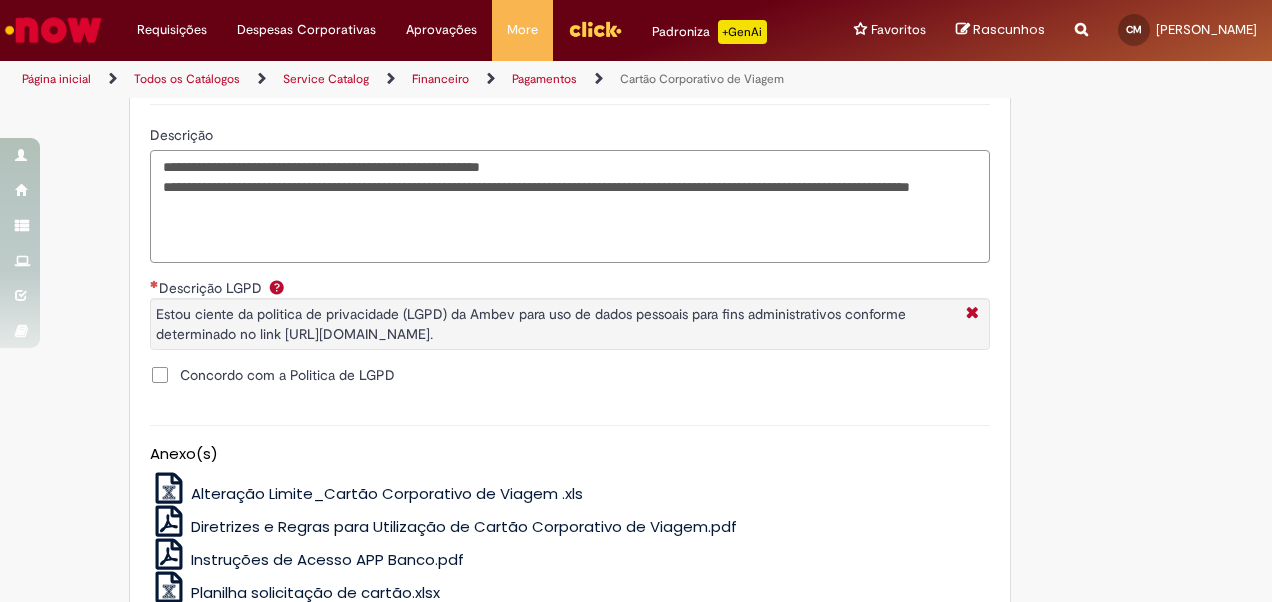 type on "**********" 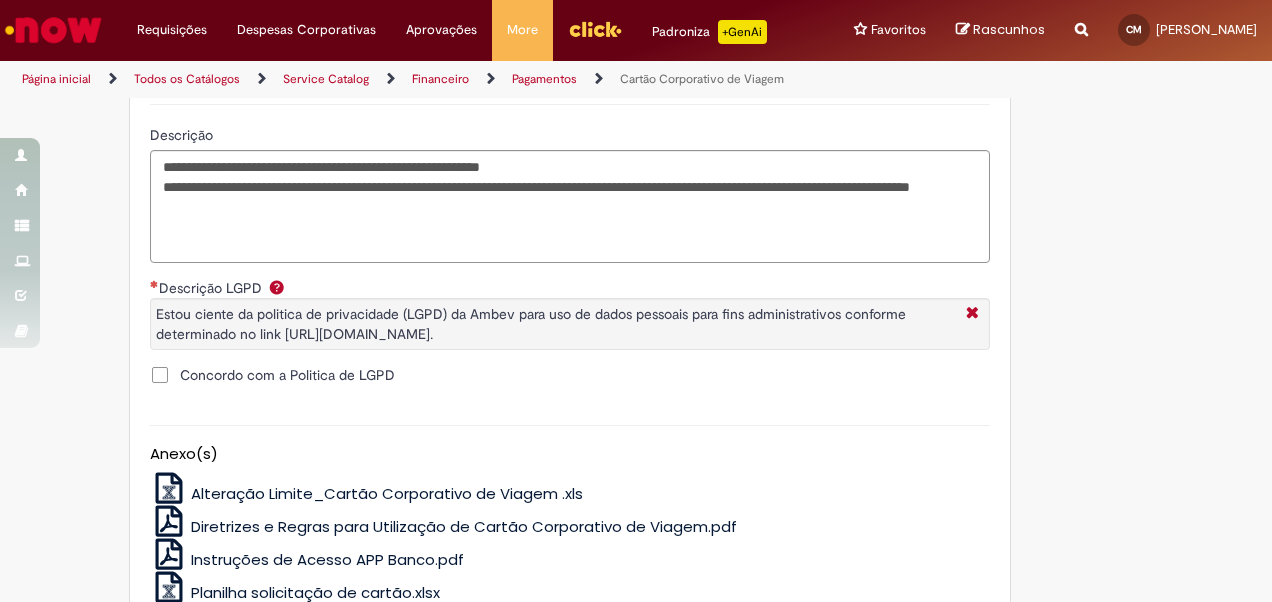 click on "Concordo com a Politica de LGPD" at bounding box center (287, 375) 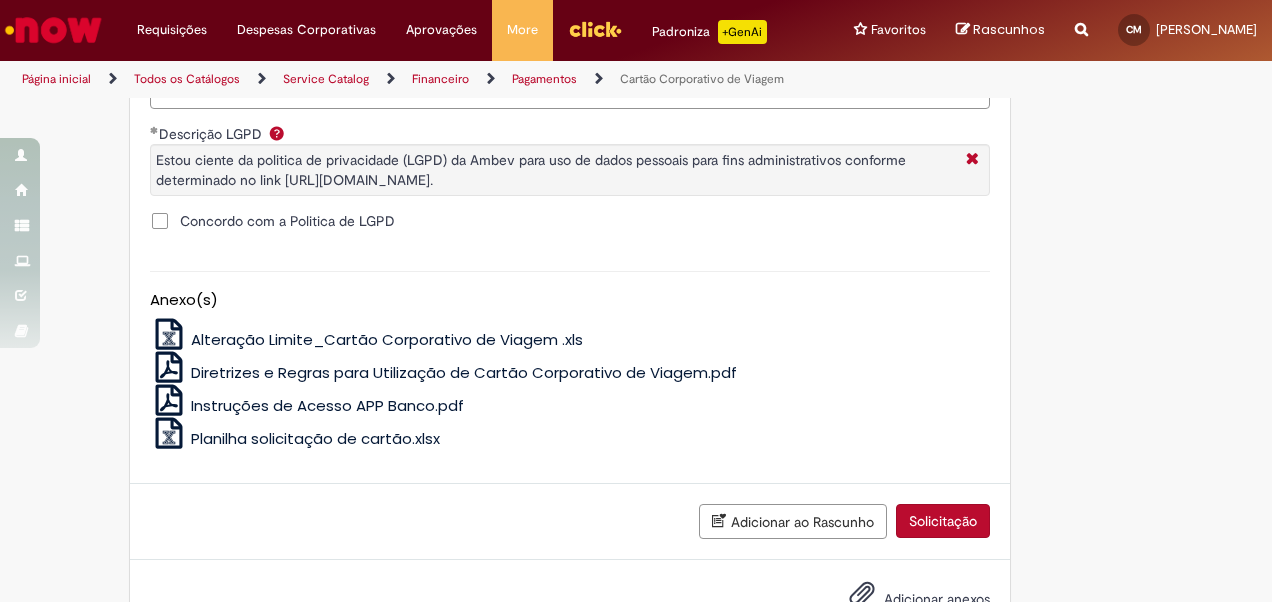 scroll, scrollTop: 1794, scrollLeft: 0, axis: vertical 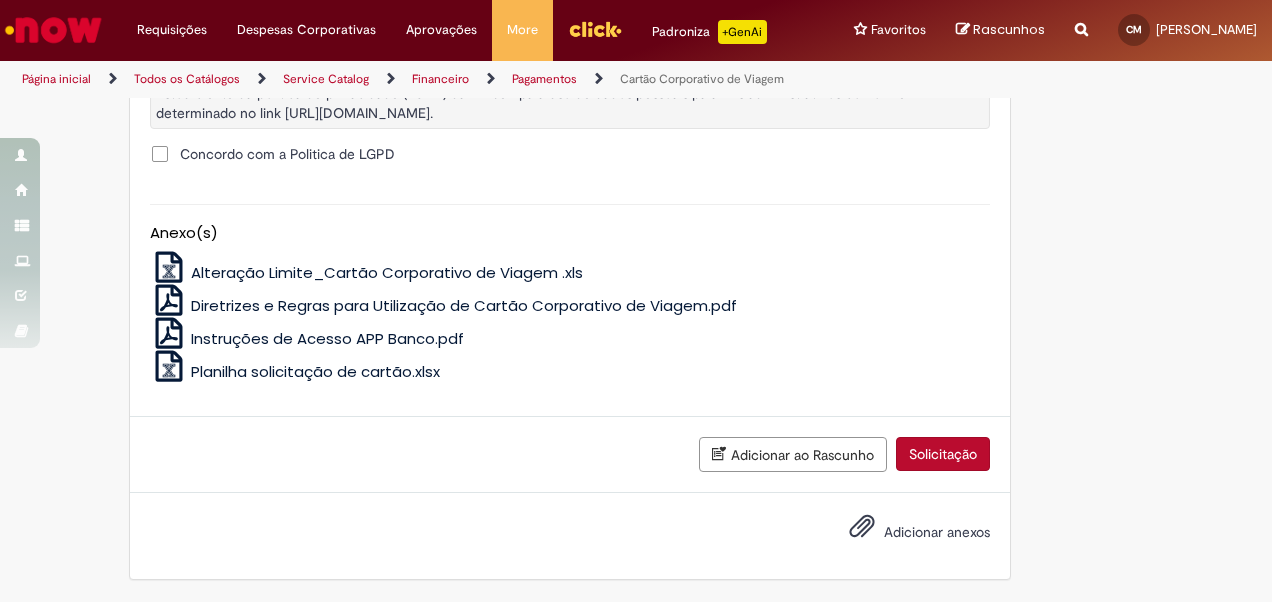 click on "Adicionar anexos" at bounding box center [905, 533] 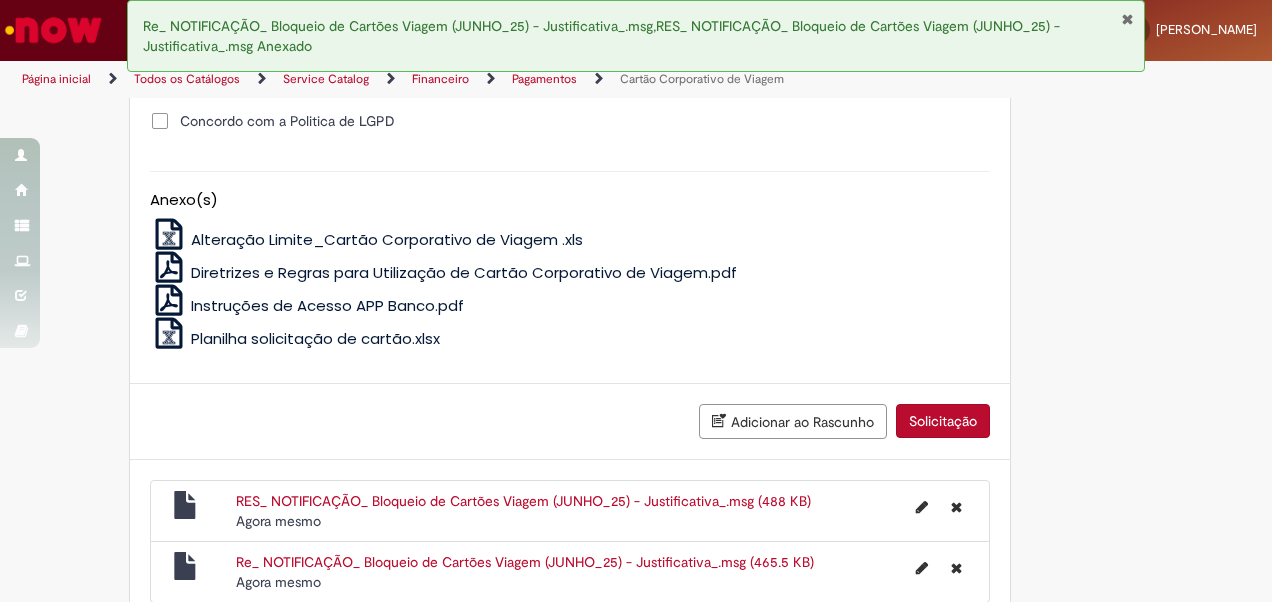 scroll, scrollTop: 1926, scrollLeft: 0, axis: vertical 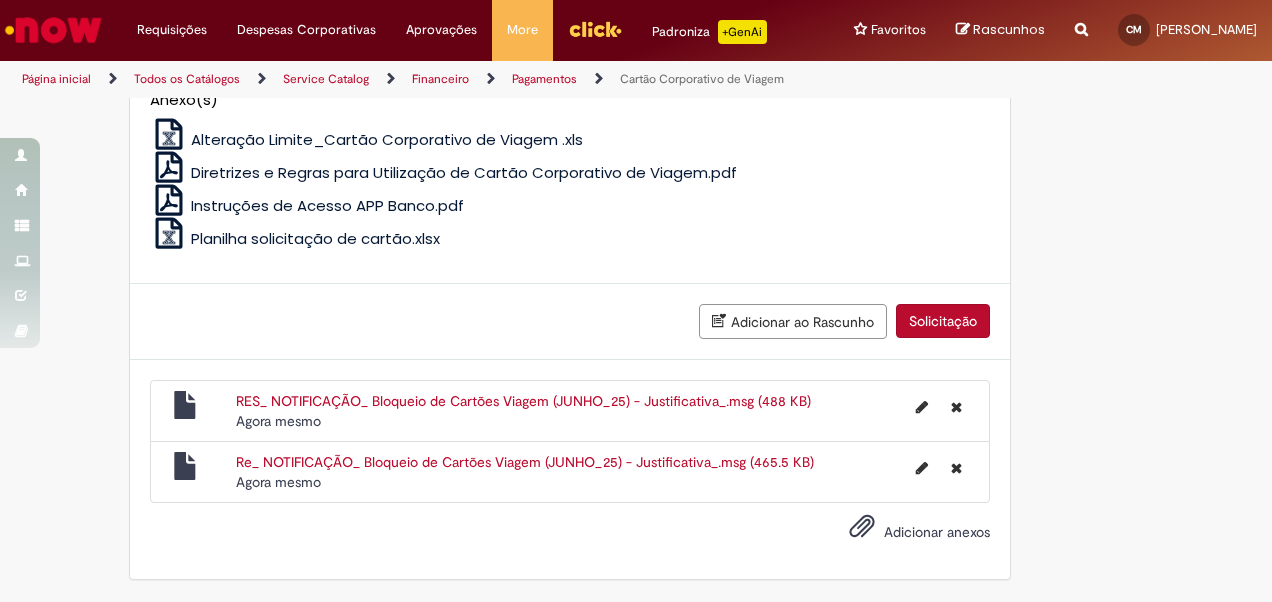 click on "Solicitação" at bounding box center [943, 321] 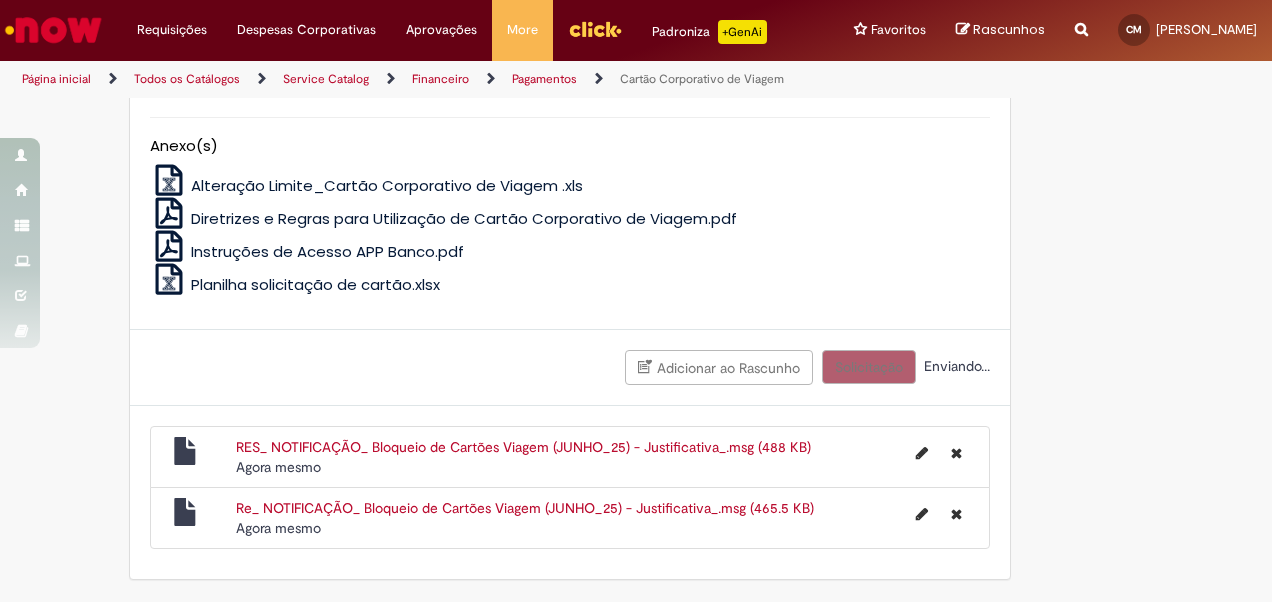 scroll, scrollTop: 1880, scrollLeft: 0, axis: vertical 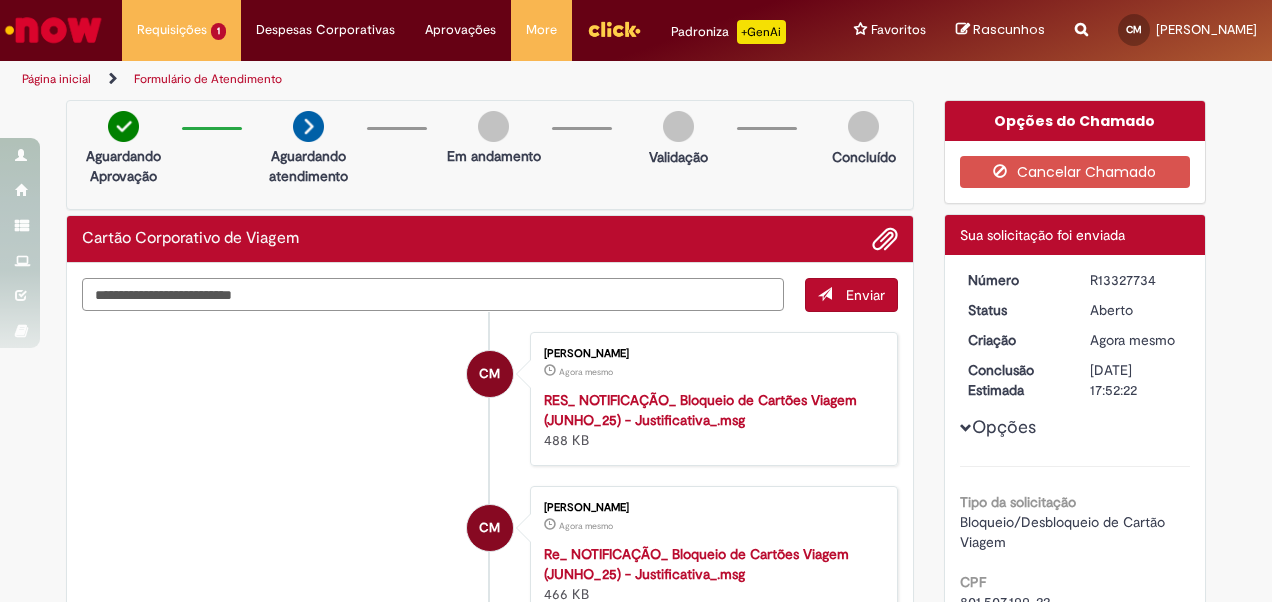 click at bounding box center [433, 294] 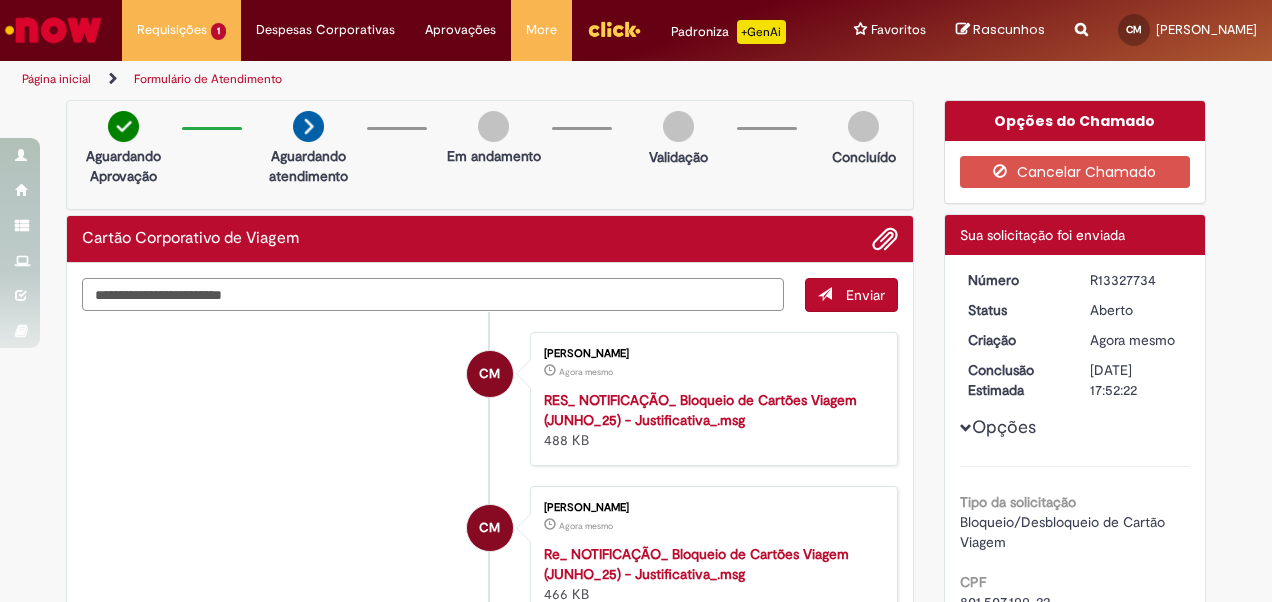 paste on "**********" 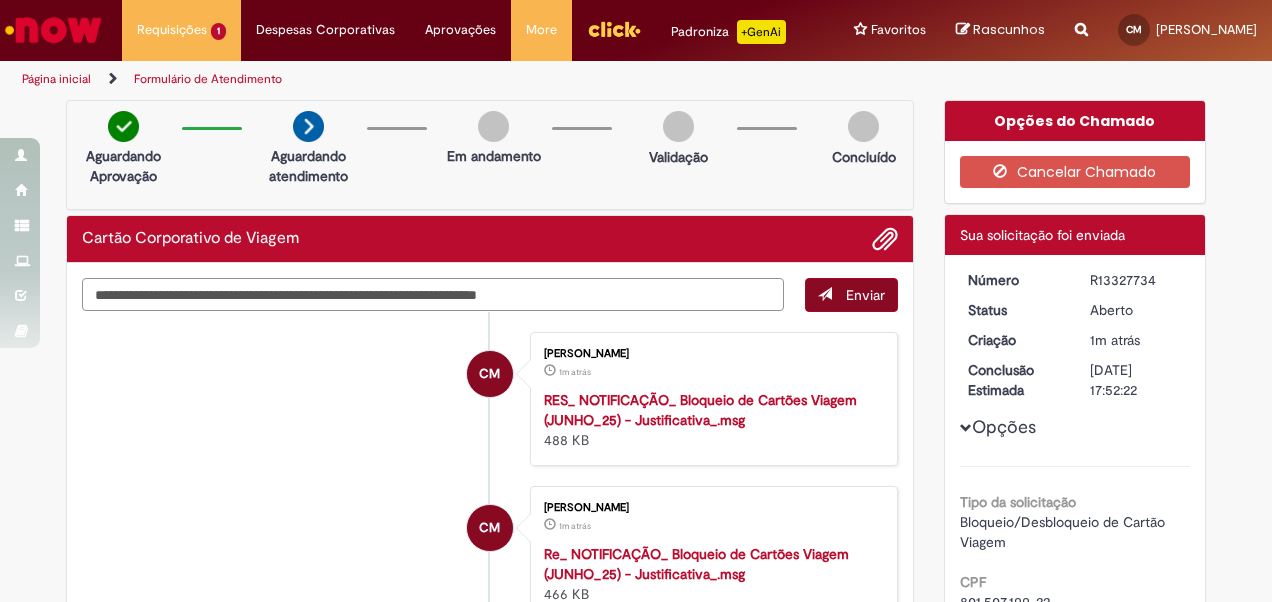 type on "**********" 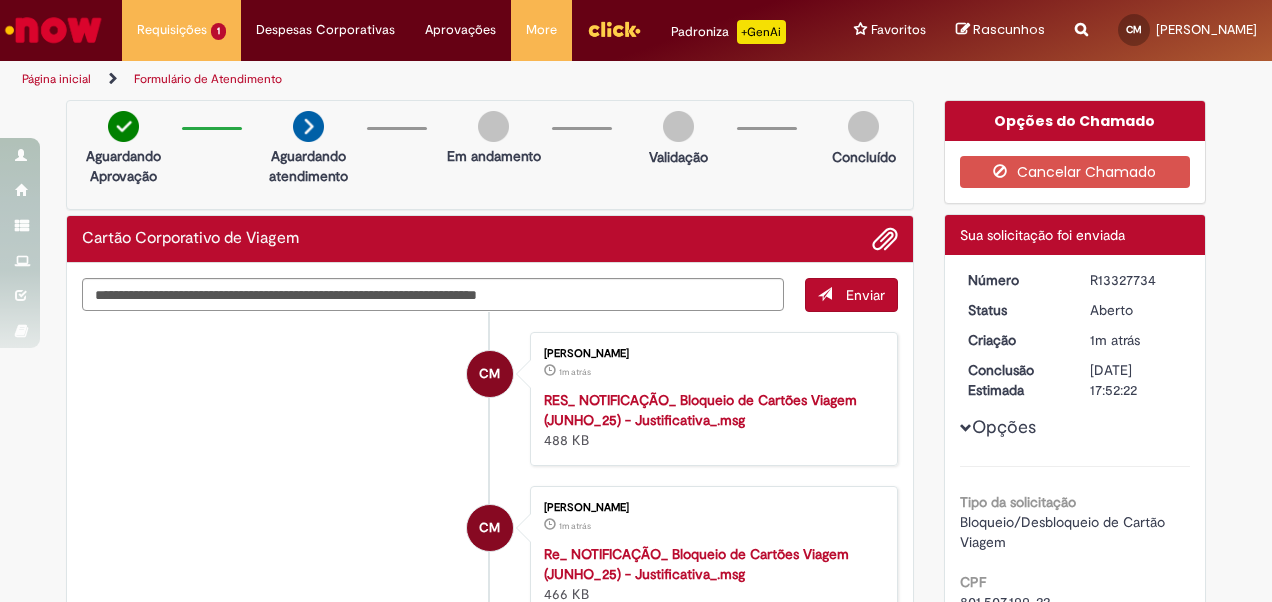click on "Enviar" at bounding box center (851, 295) 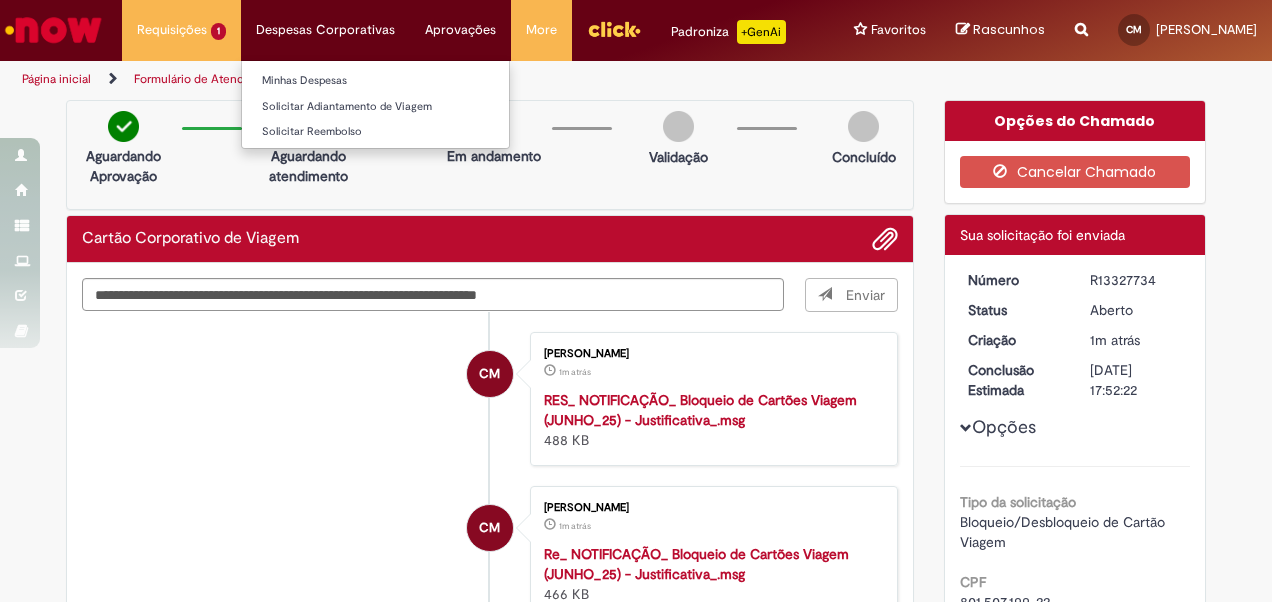 type 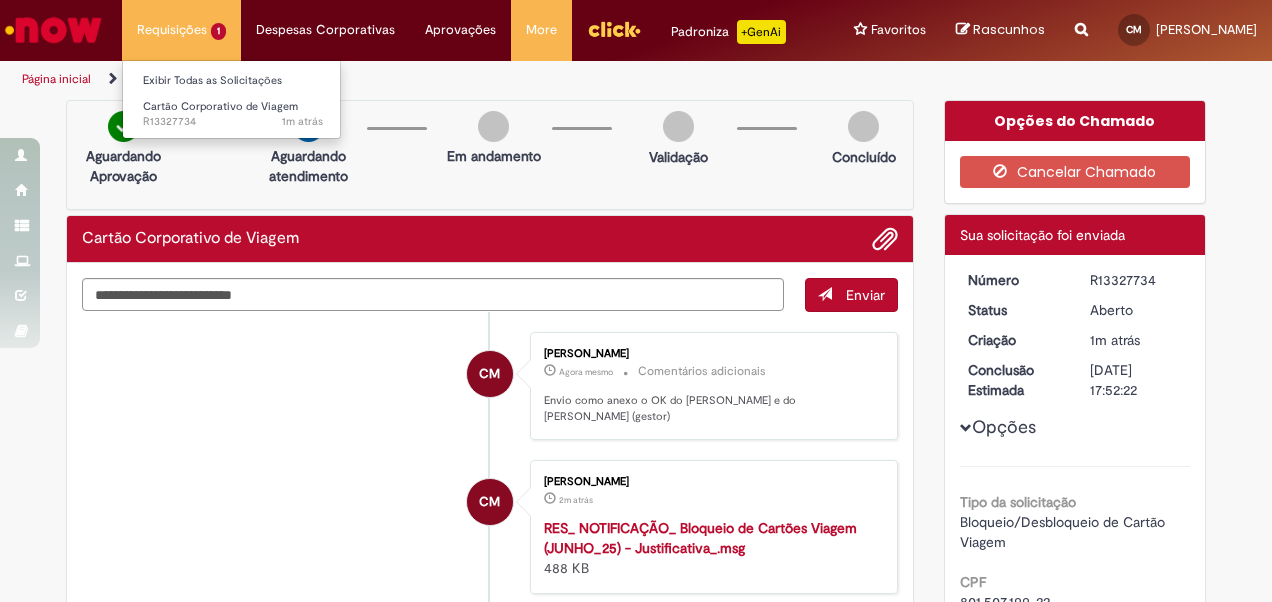 click on "Requisições   1
Exibir Todas as Solicitações
Cartão Corporativo de Viagem
1m atrás 1m atrás  R13327734" at bounding box center [181, 30] 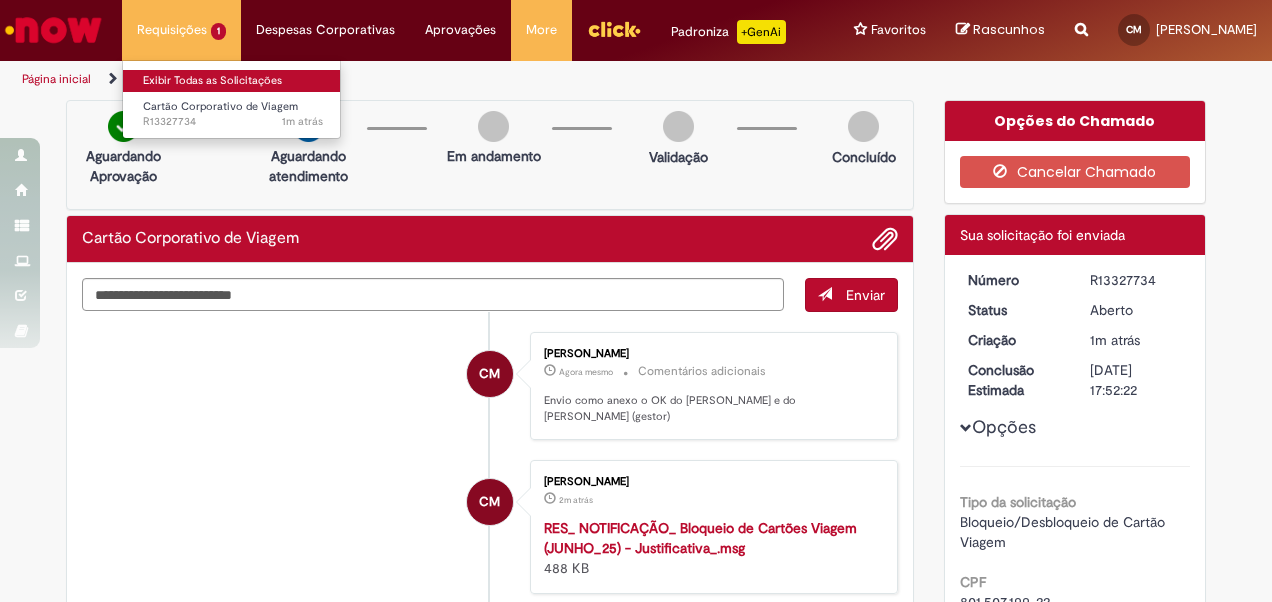 click on "Exibir Todas as Solicitações" at bounding box center (233, 81) 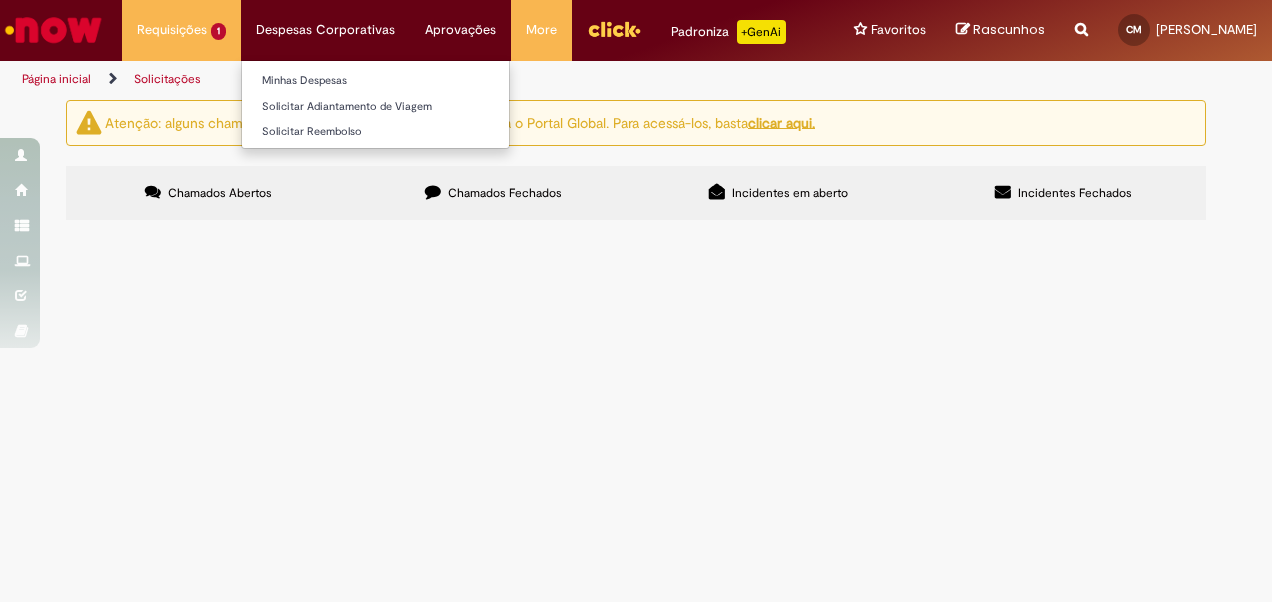 click on "Despesas Corporativas
Minhas Despesas
Solicitar Adiantamento de Viagem
Solicitar Reembolso" at bounding box center (181, 30) 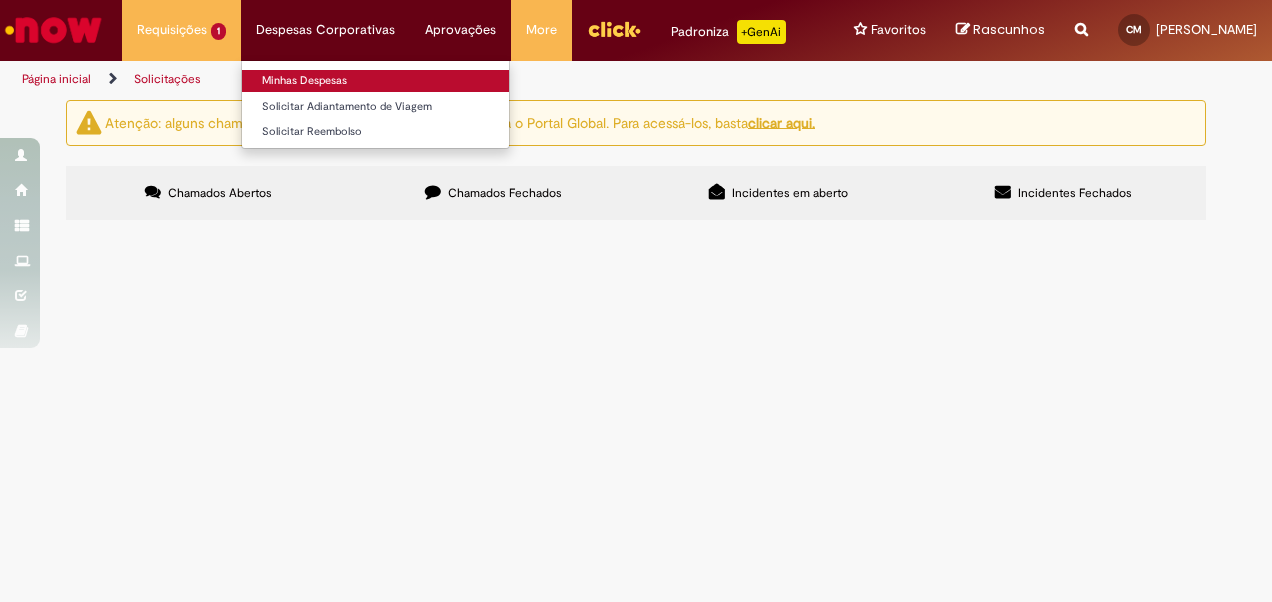 click on "Minhas Despesas" at bounding box center [375, 81] 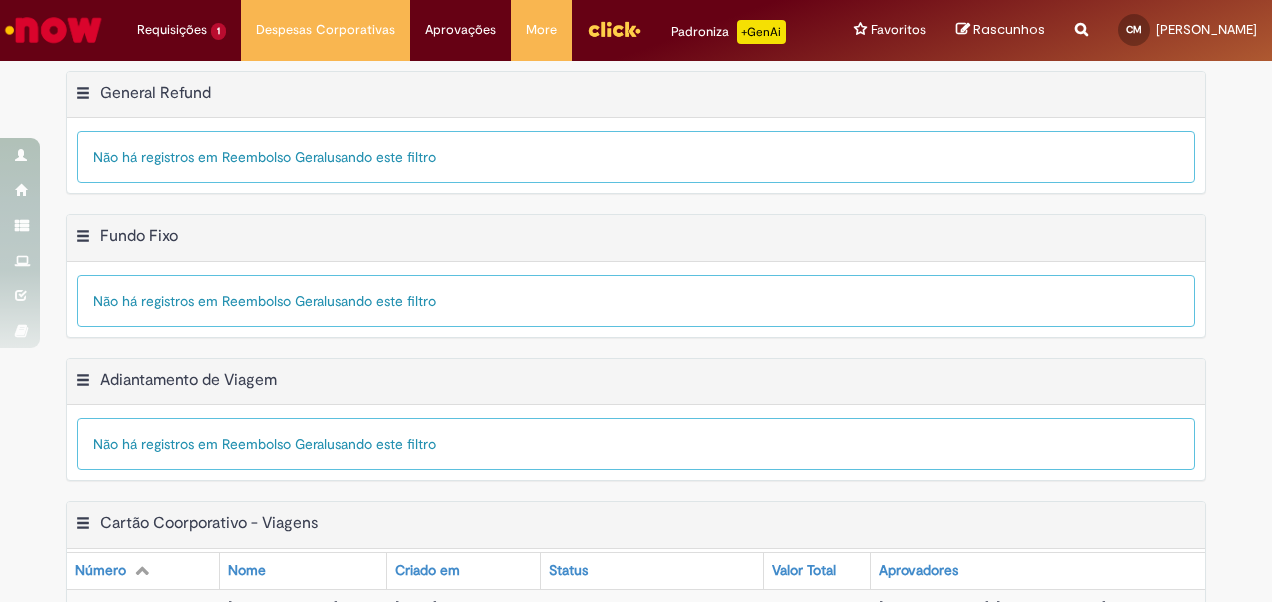 scroll, scrollTop: 291, scrollLeft: 0, axis: vertical 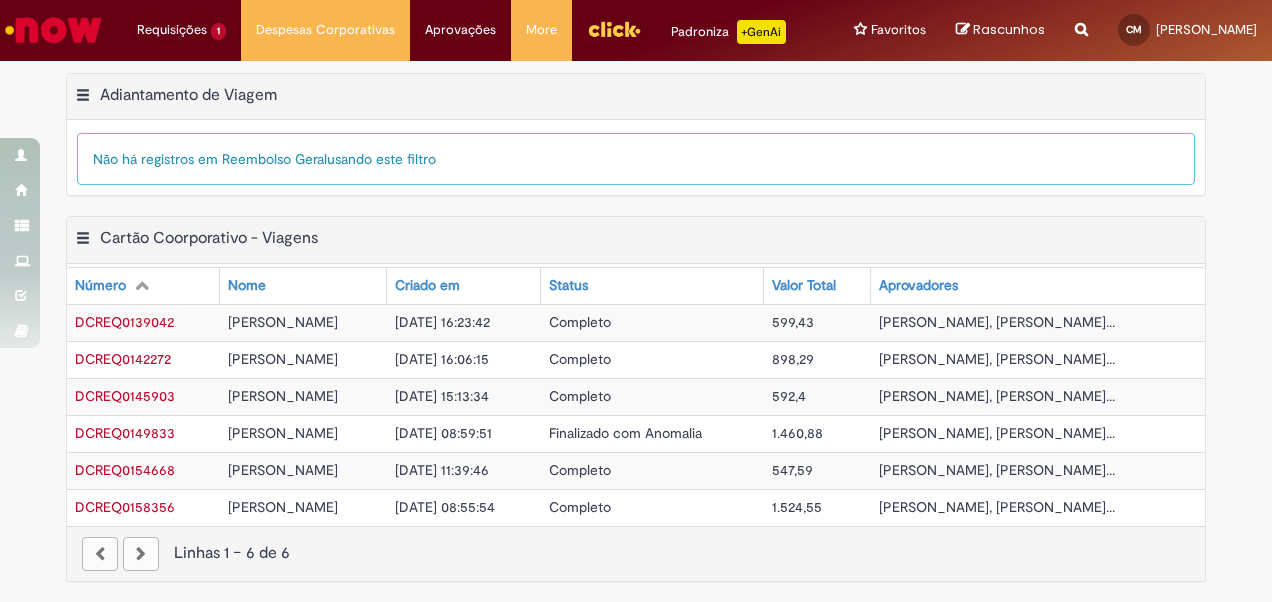 click on "[DATE] 08:55:54" at bounding box center [445, 507] 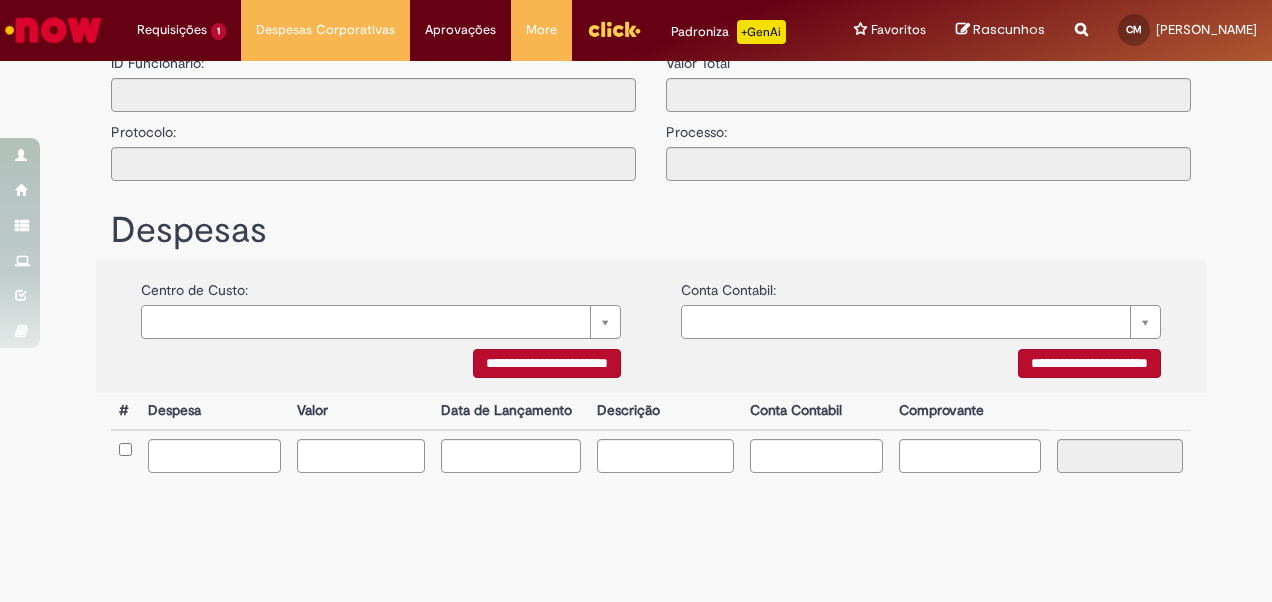 type on "**********" 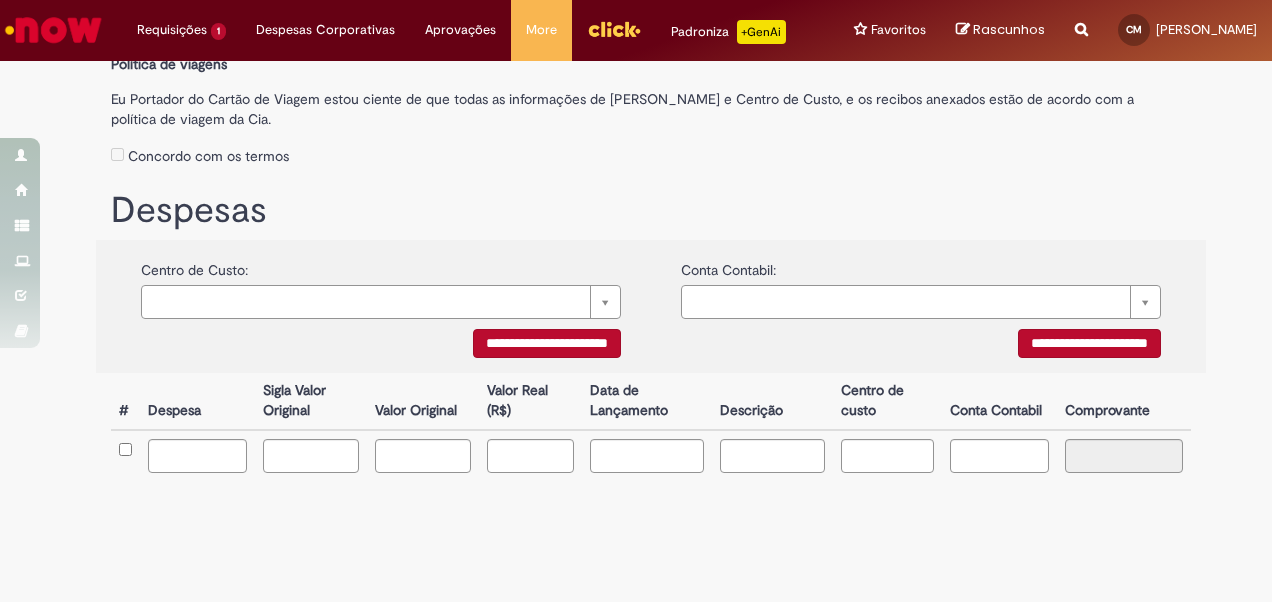 scroll, scrollTop: 154, scrollLeft: 0, axis: vertical 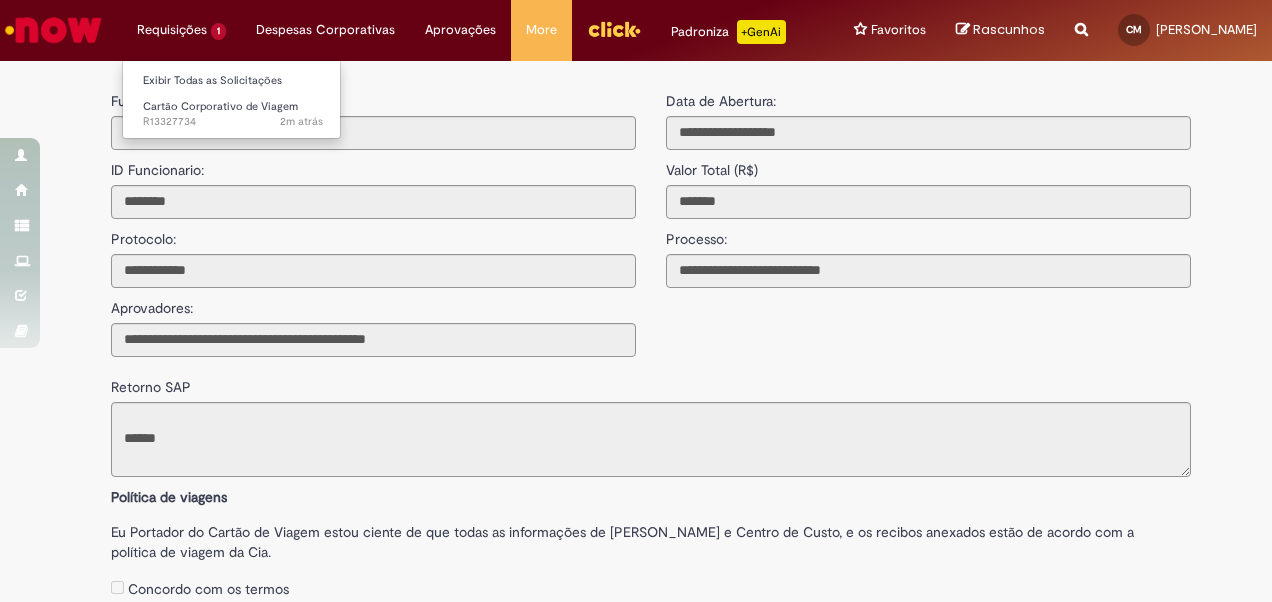 click on "Requisições   1
Exibir Todas as Solicitações
Cartão Corporativo de Viagem
2m atrás 2 minutos atrás  R13327734" at bounding box center [181, 30] 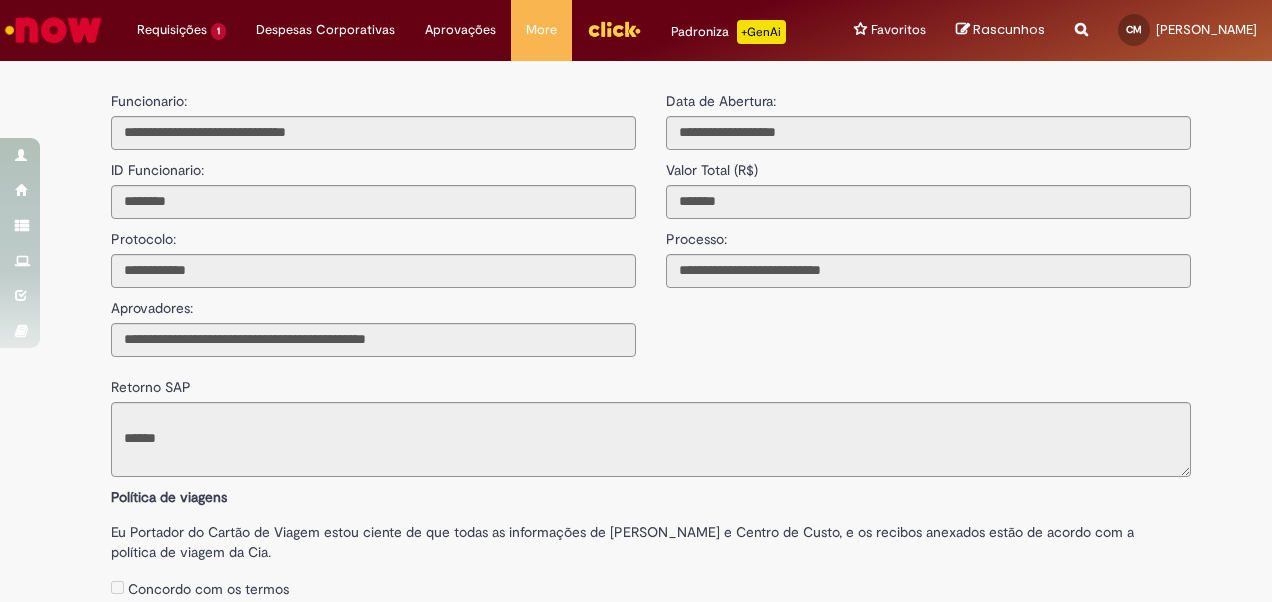 click at bounding box center [53, 30] 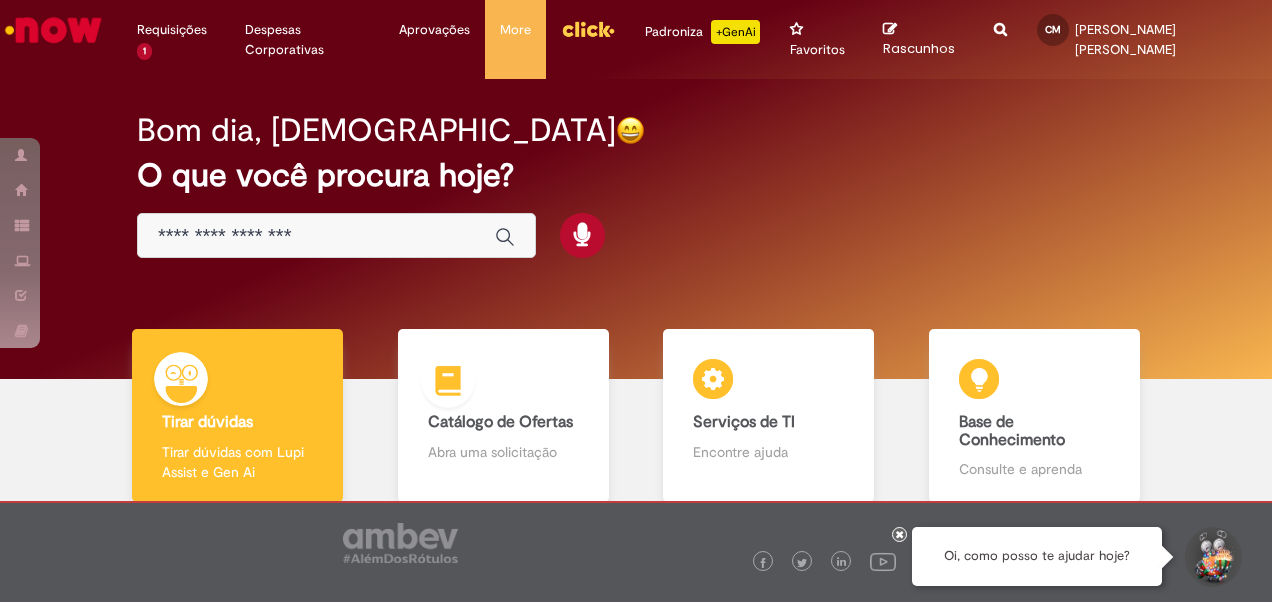 scroll, scrollTop: 0, scrollLeft: 0, axis: both 